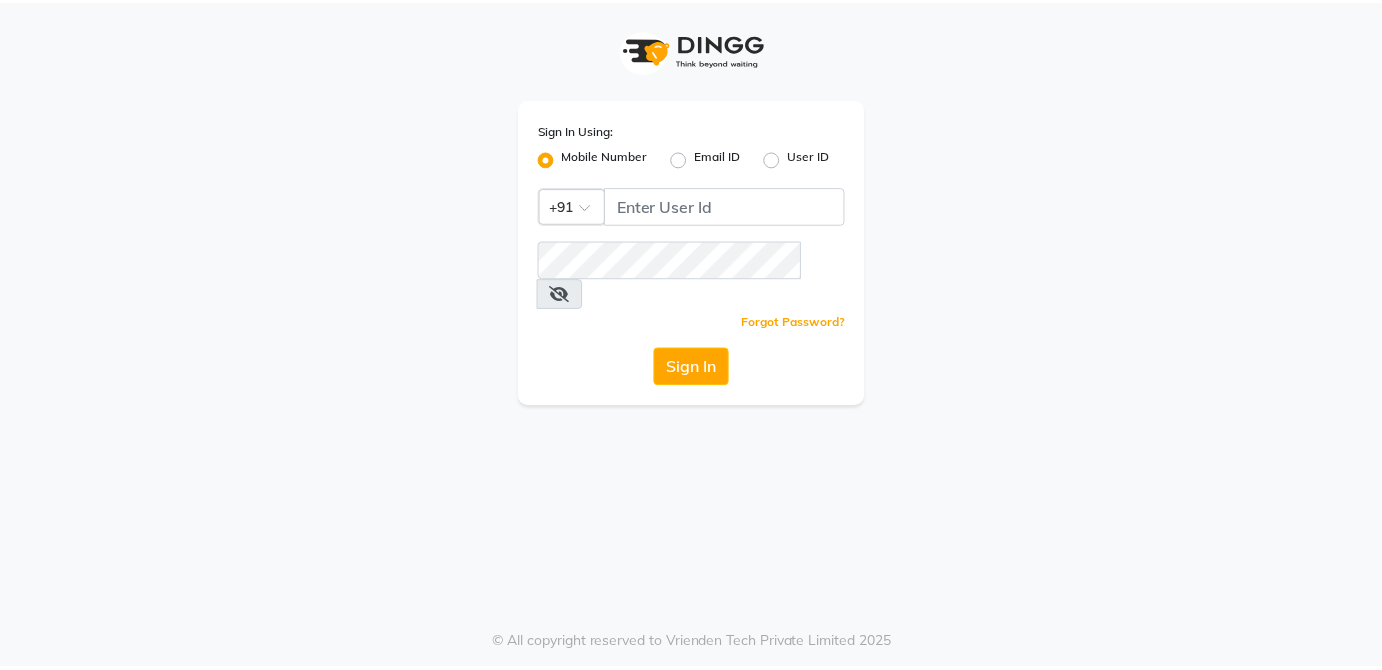 scroll, scrollTop: 0, scrollLeft: 0, axis: both 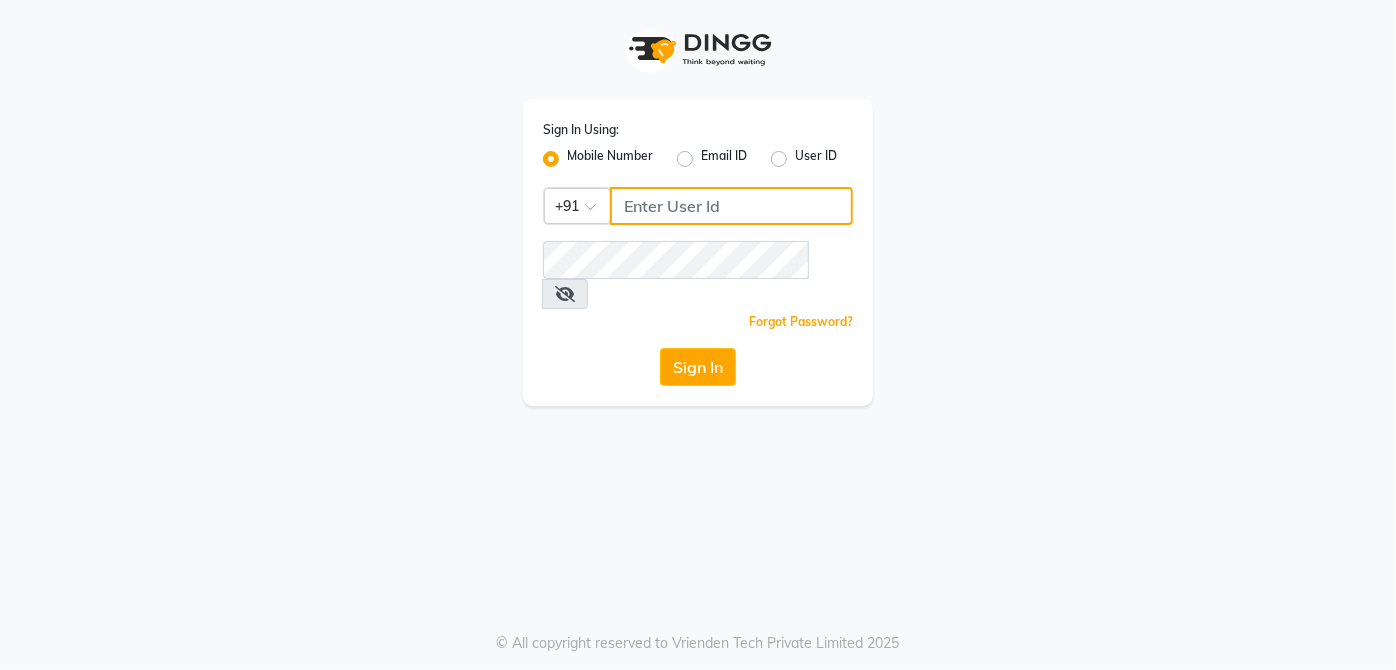 click 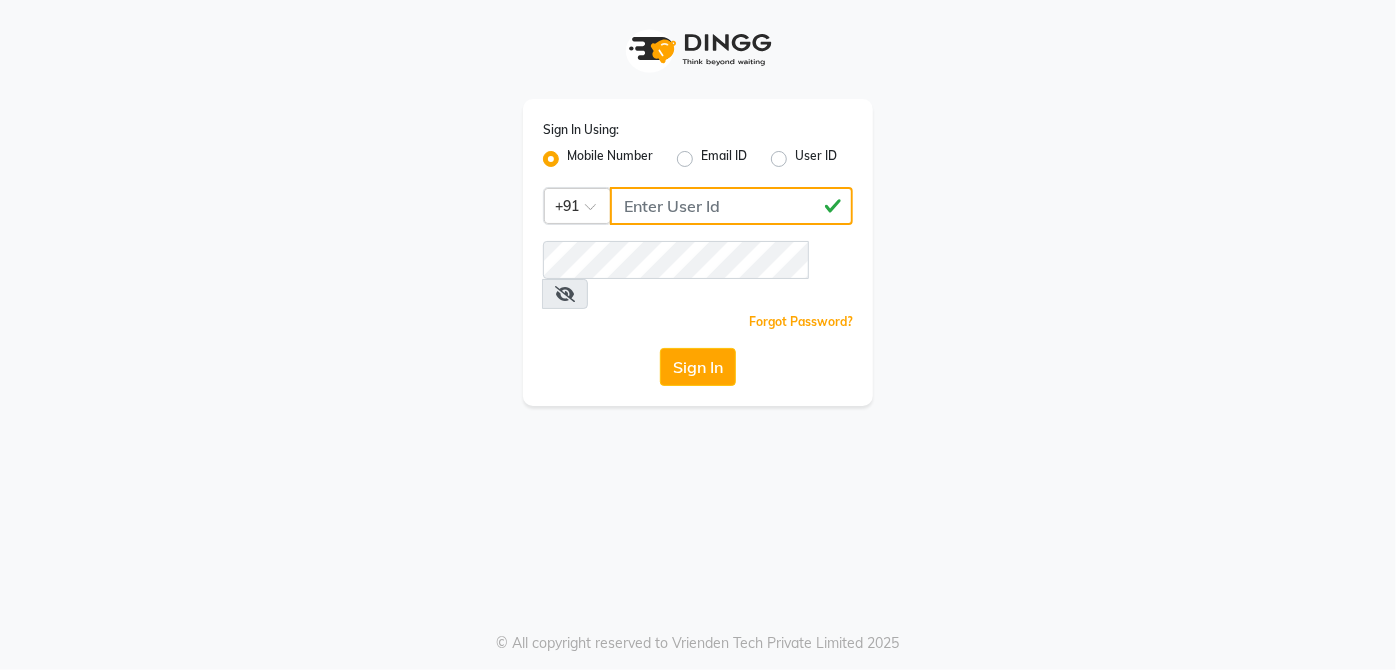 type on "[PHONE]" 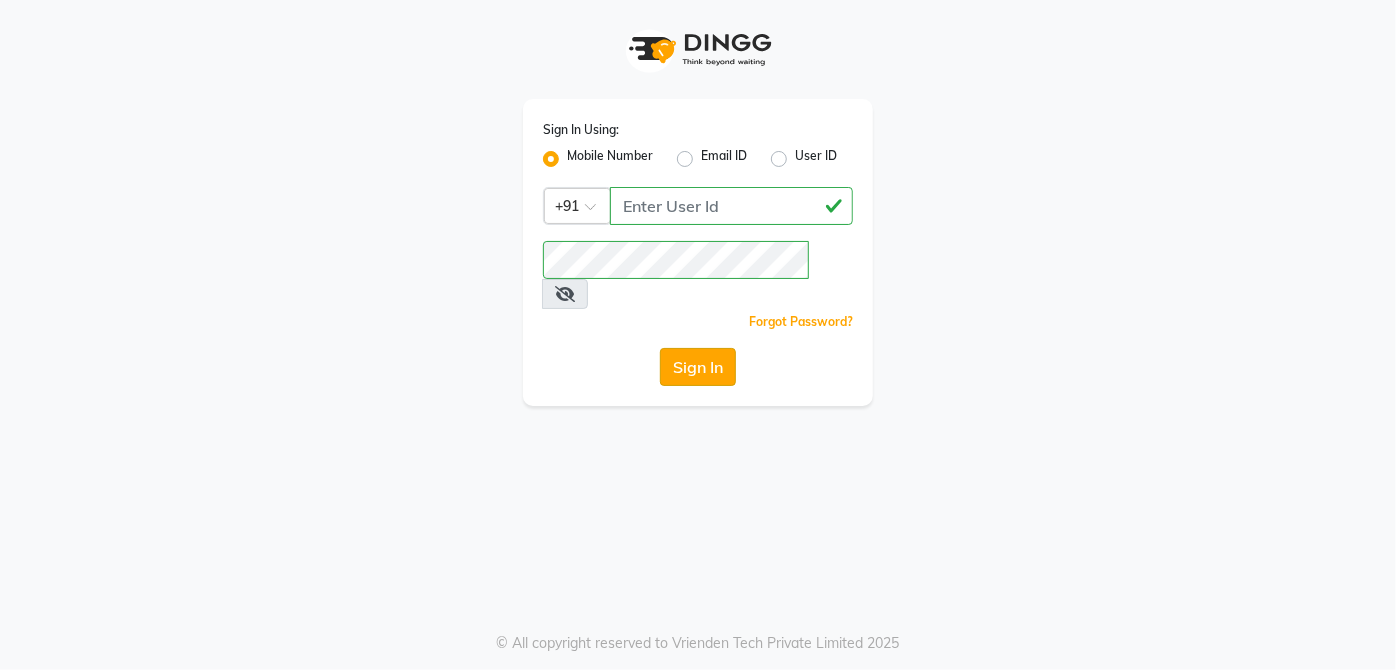 click on "Sign In" 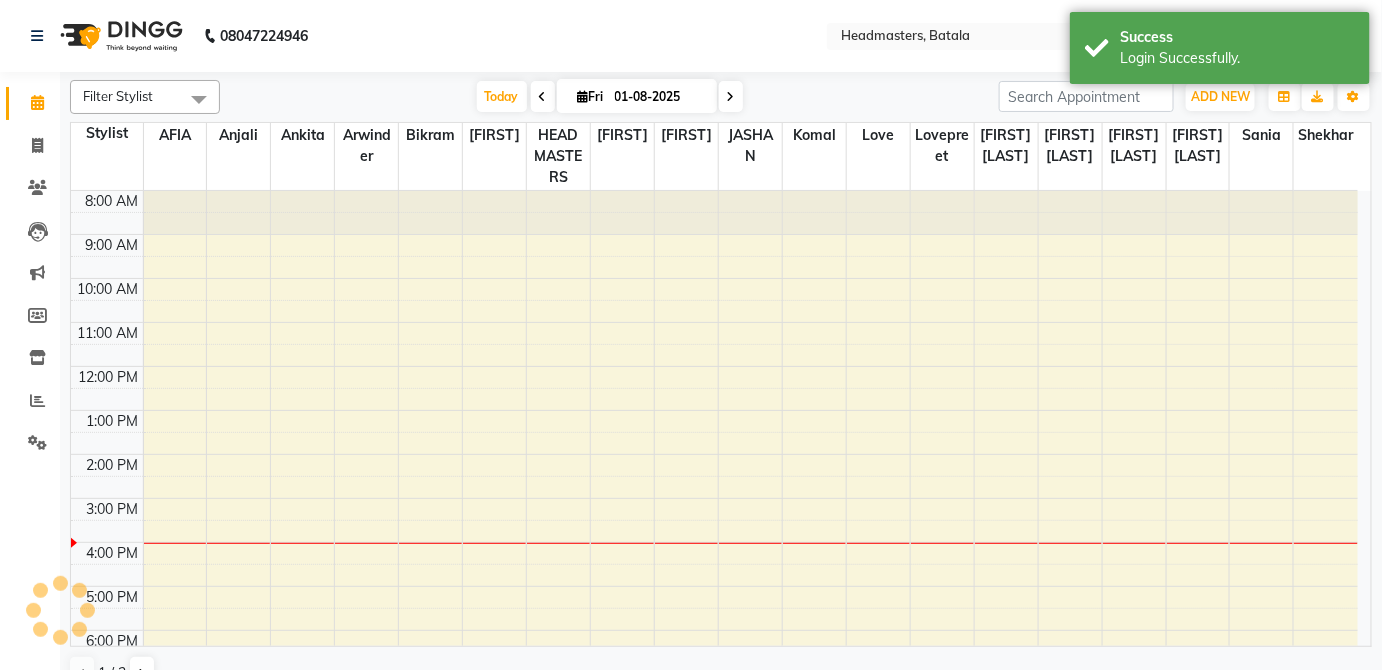 scroll, scrollTop: 18, scrollLeft: 0, axis: vertical 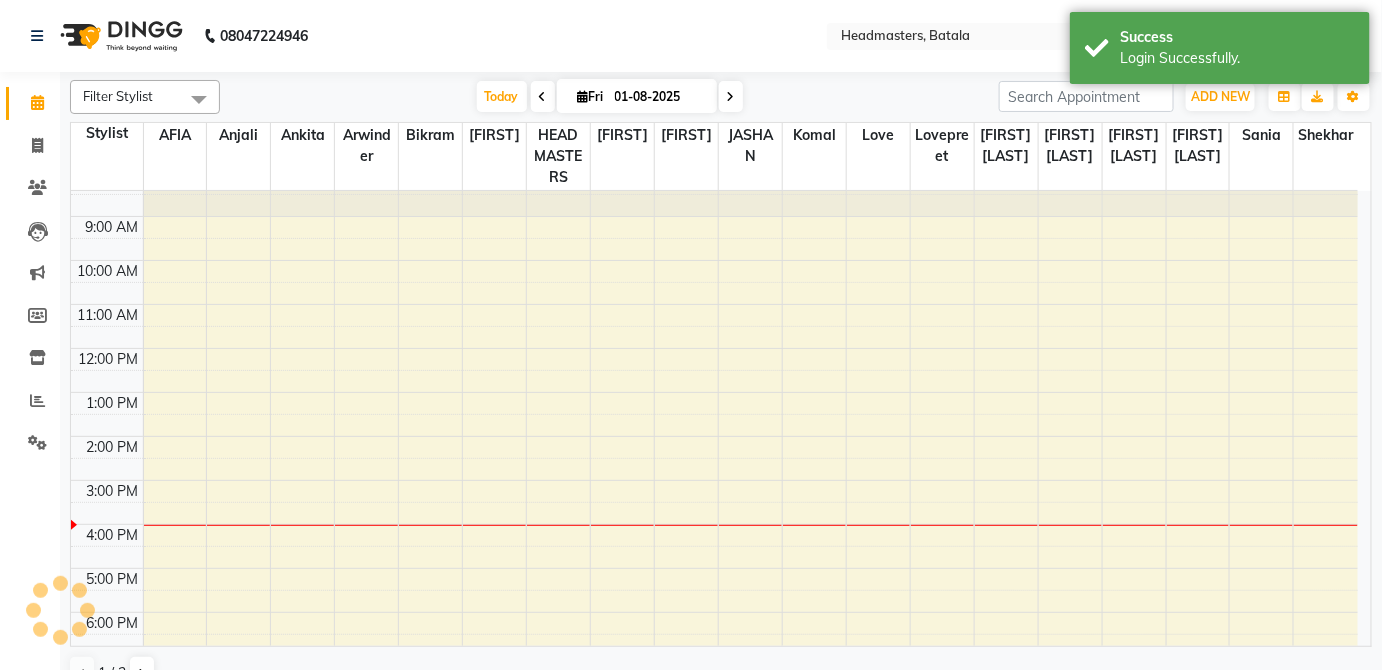 select on "en" 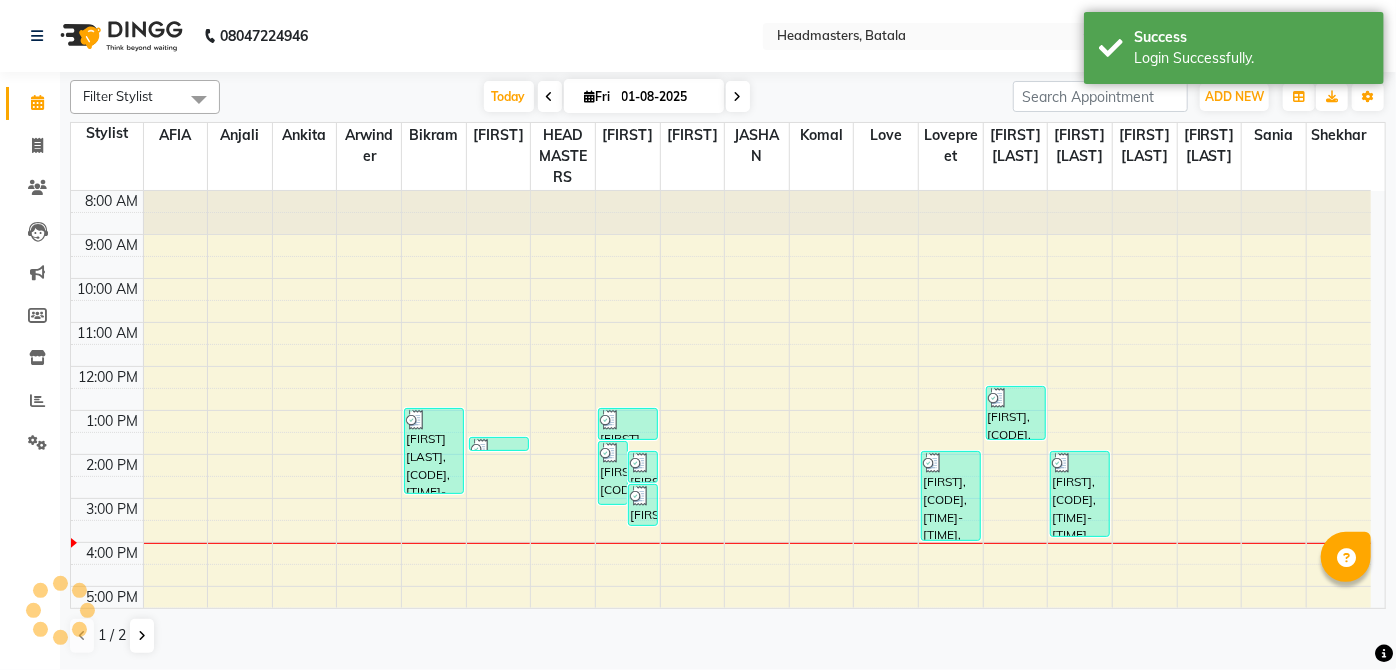 scroll, scrollTop: 0, scrollLeft: 0, axis: both 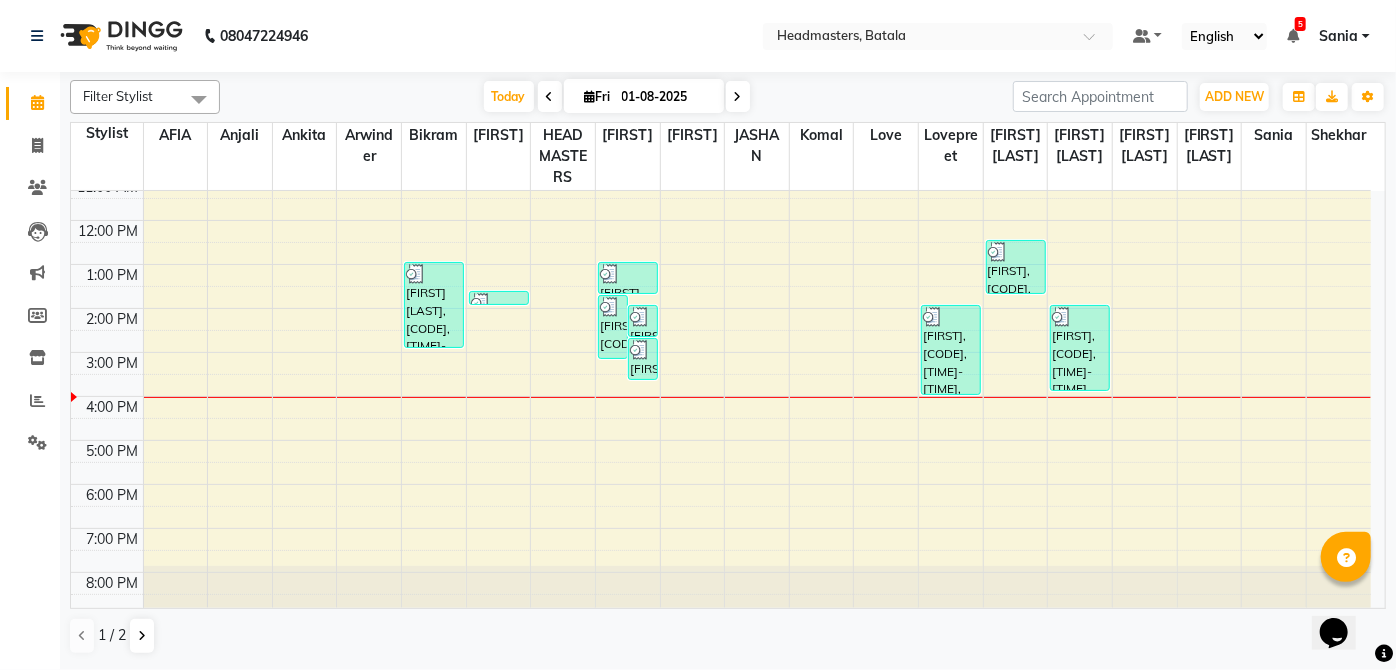 click at bounding box center (550, 96) 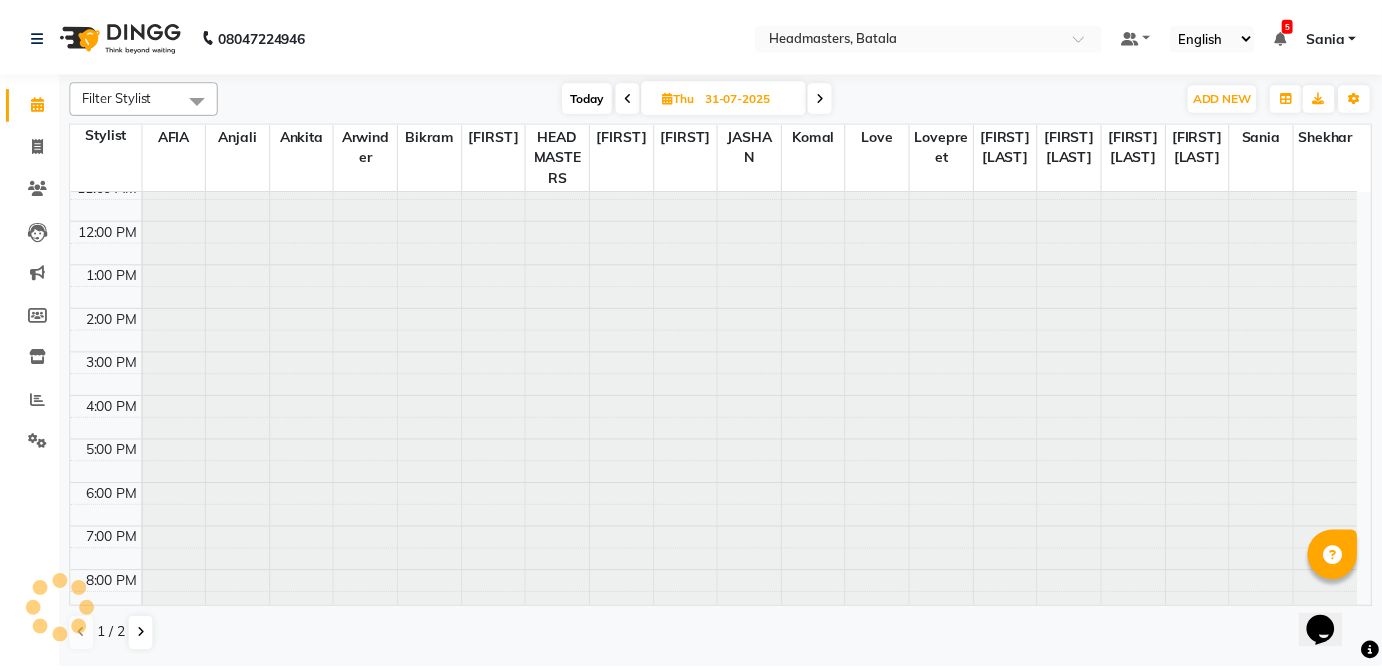 scroll, scrollTop: 0, scrollLeft: 0, axis: both 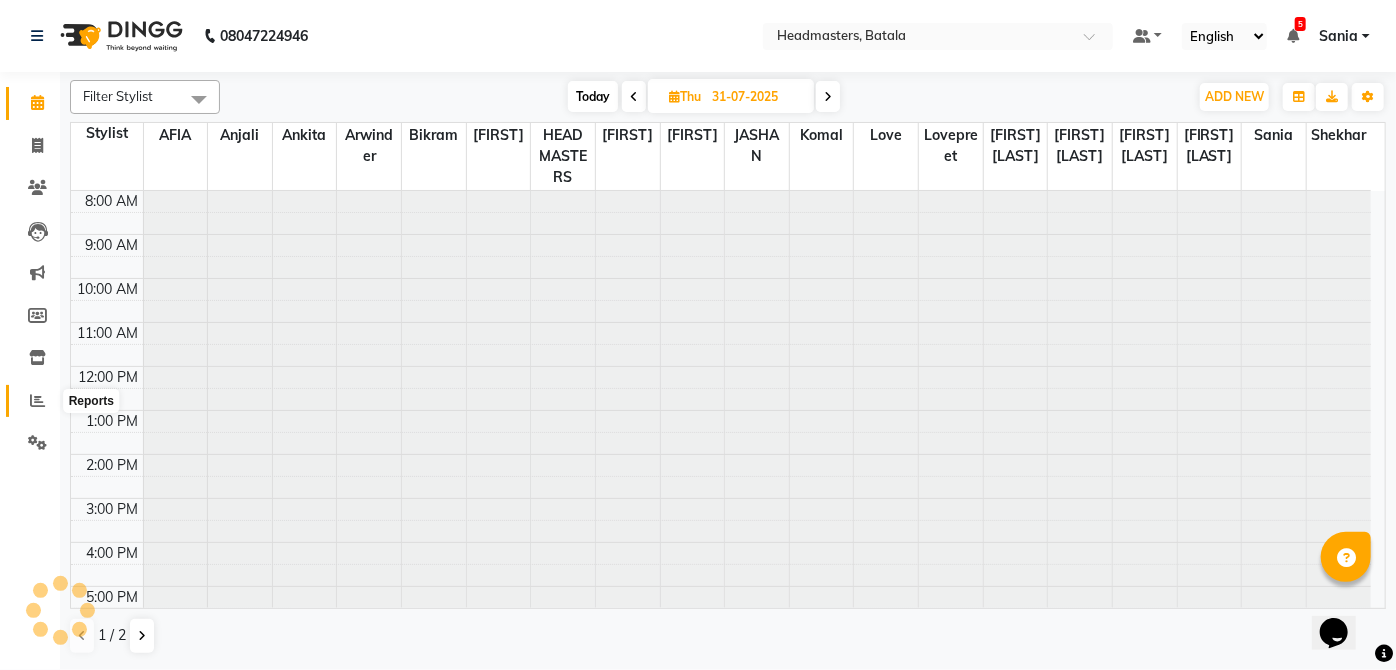 click 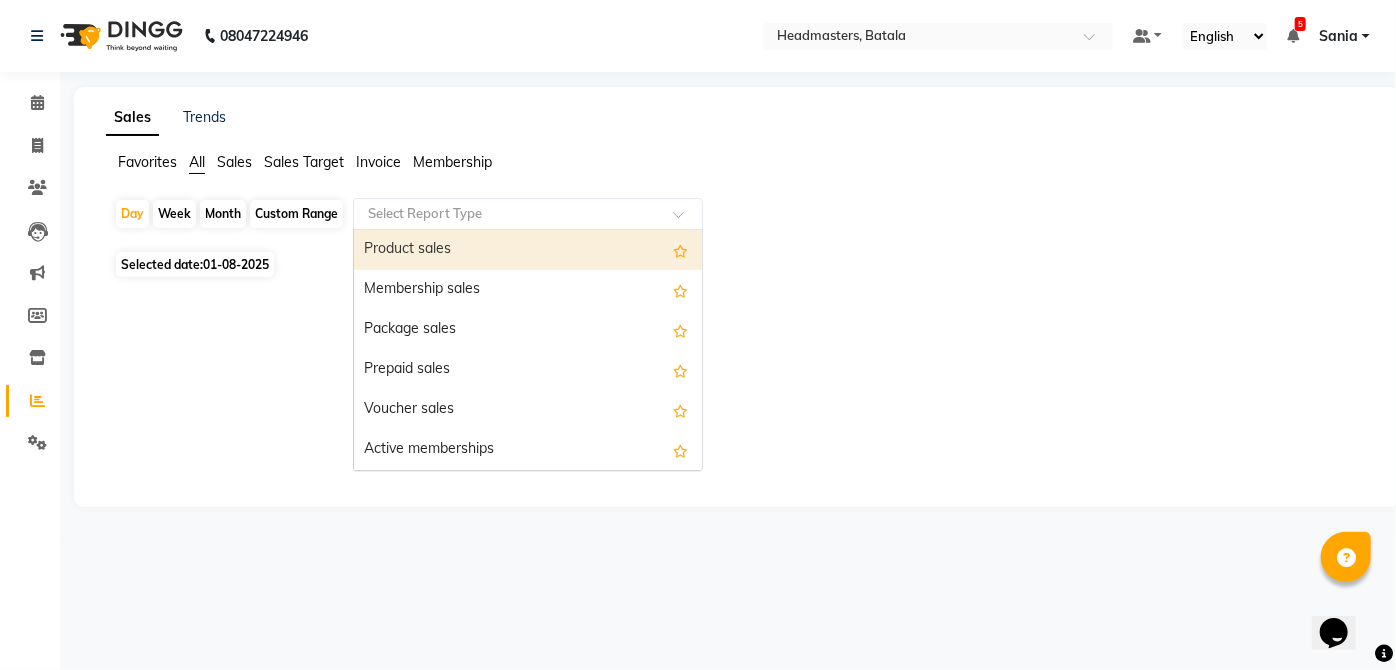 click 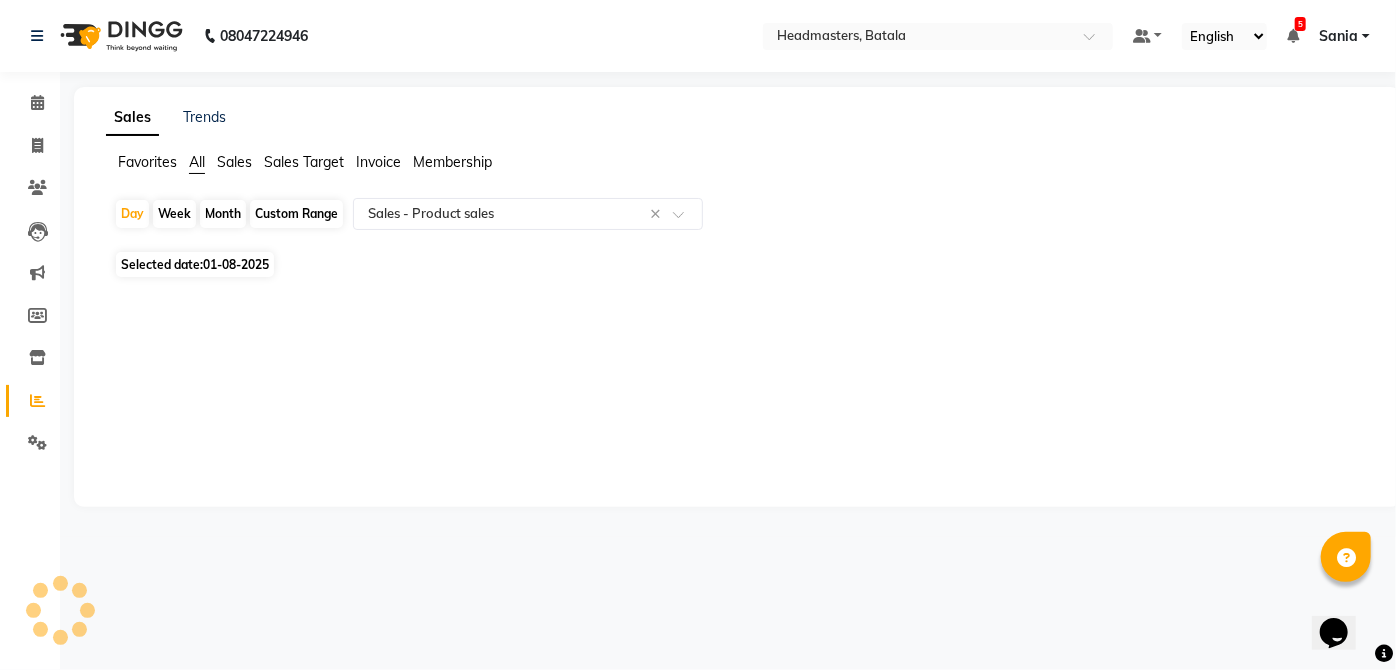 click on "Selected date:  01-08-2025" 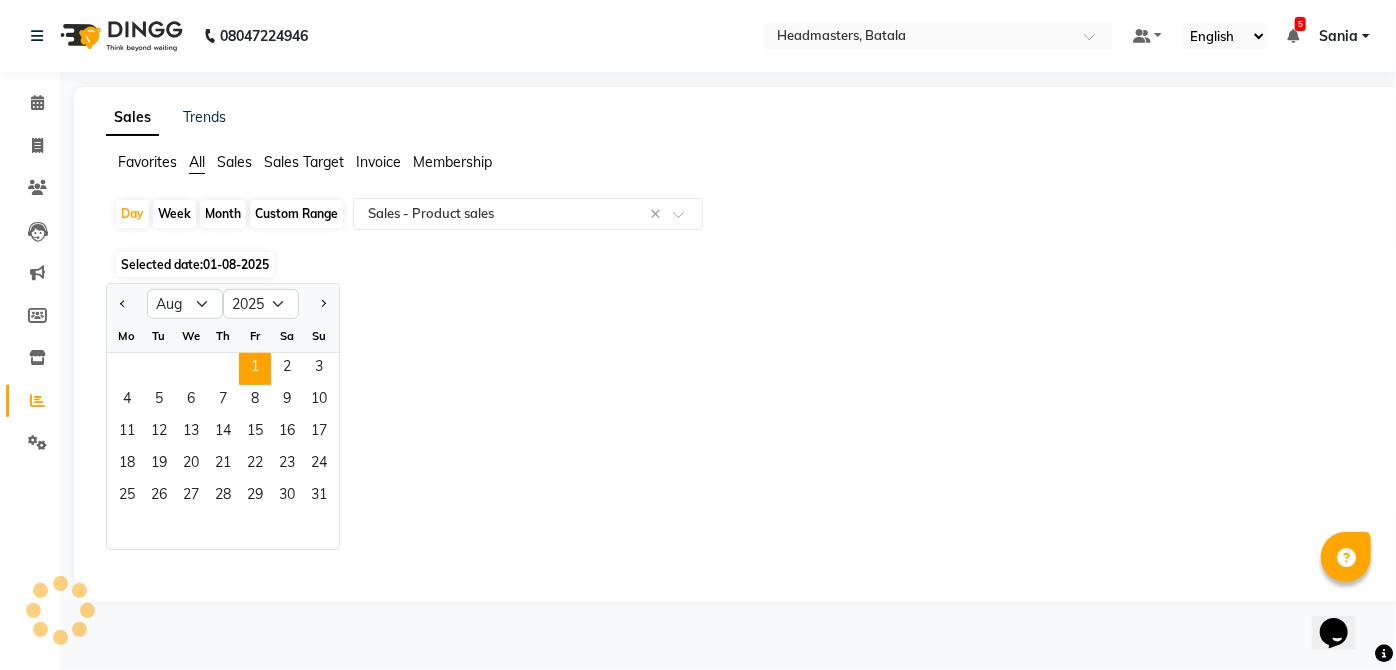 select on "csv" 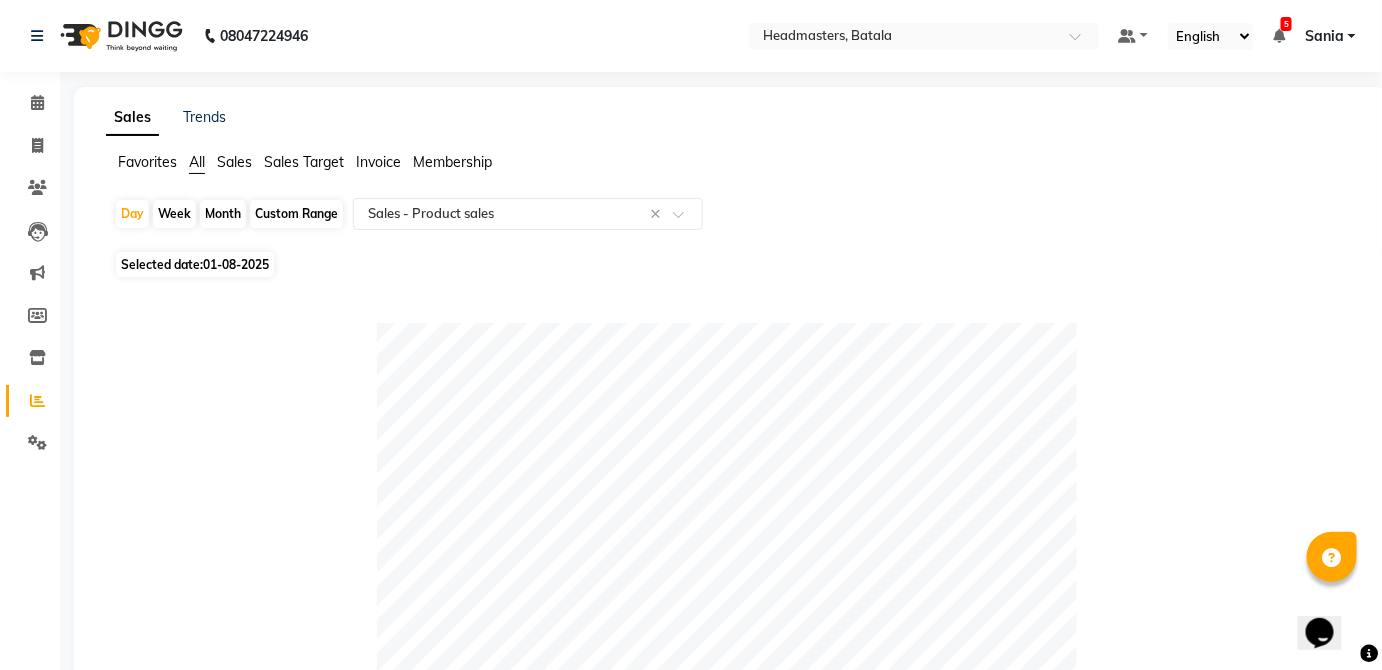 click on "Selected date:  01-08-2025" 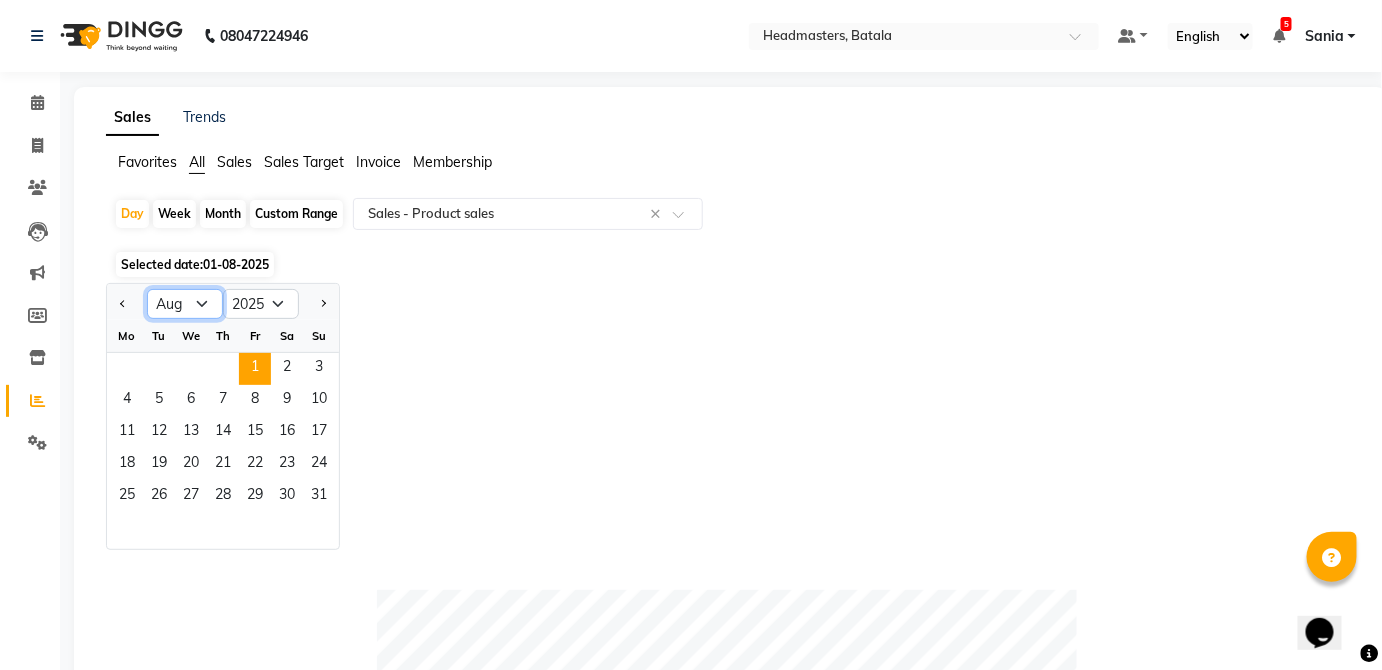 click on "Jan Feb Mar Apr May Jun Jul Aug Sep Oct Nov Dec" 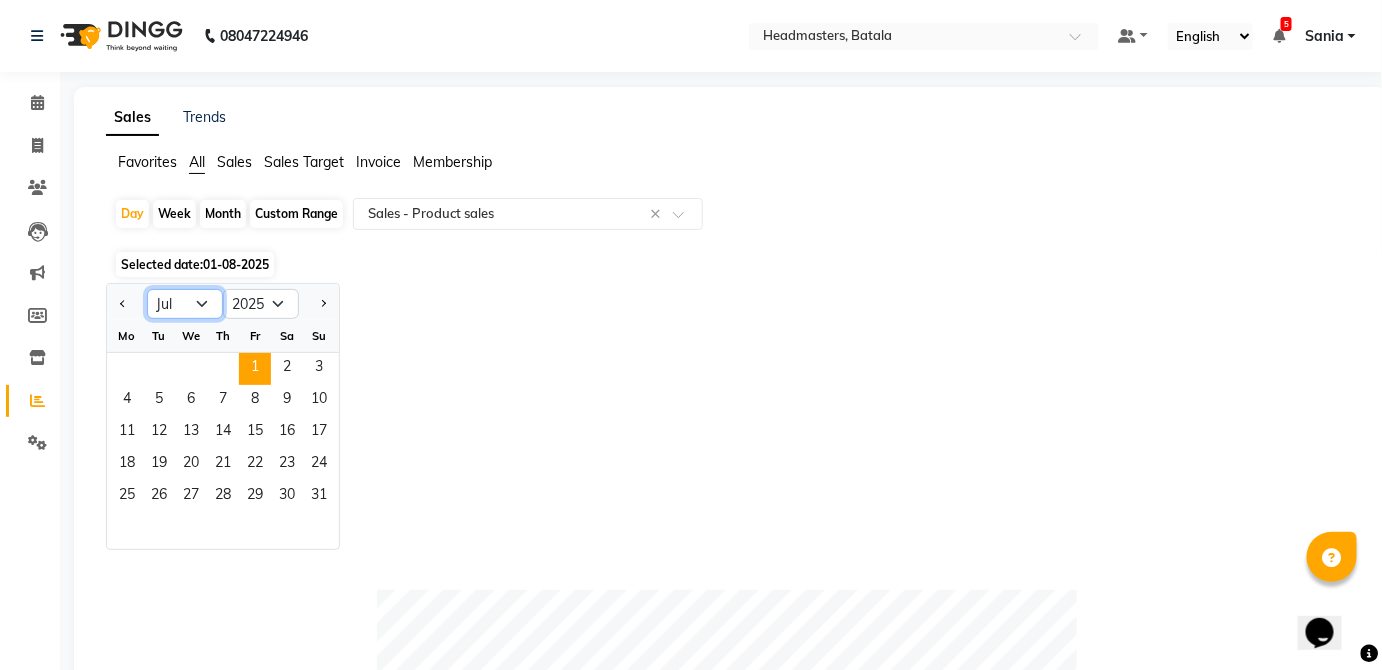 click on "Jan Feb Mar Apr May Jun Jul Aug Sep Oct Nov Dec" 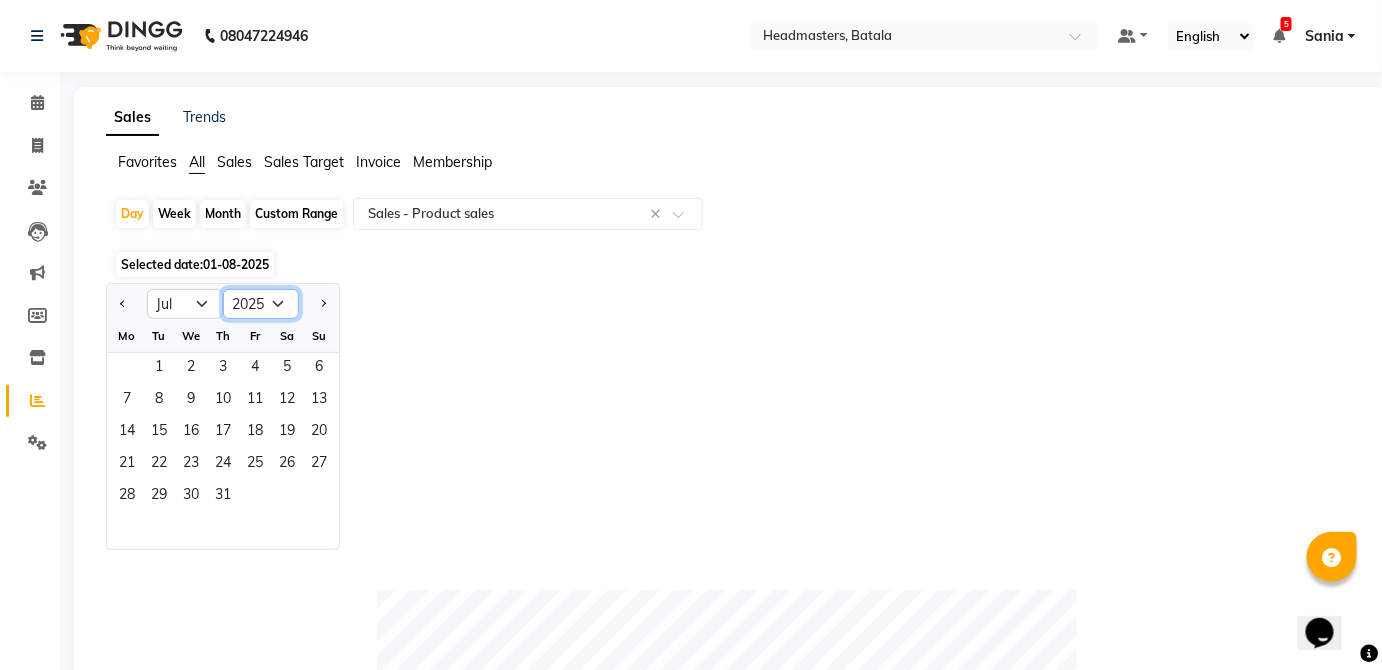 click on "2015 2016 2017 2018 2019 2020 2021 2022 2023 2024 2025 2026 2027 2028 2029 2030 2031 2032 2033 2034 2035" 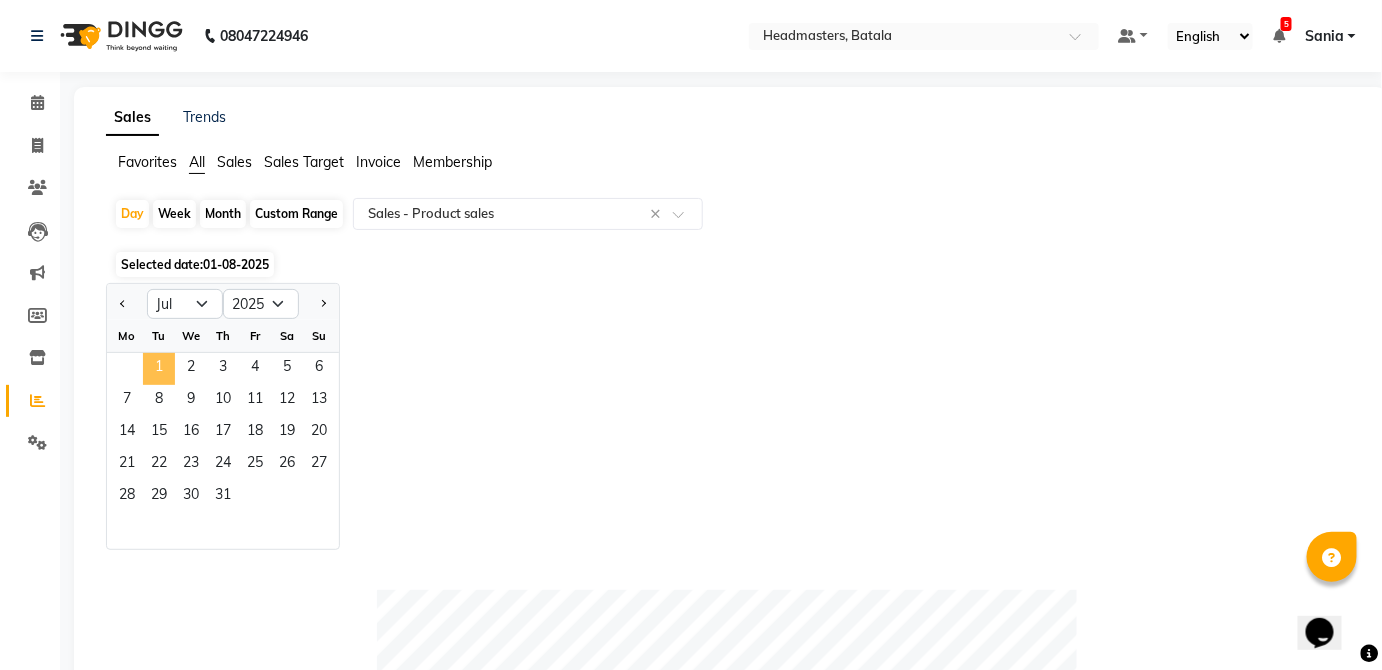click on "1" 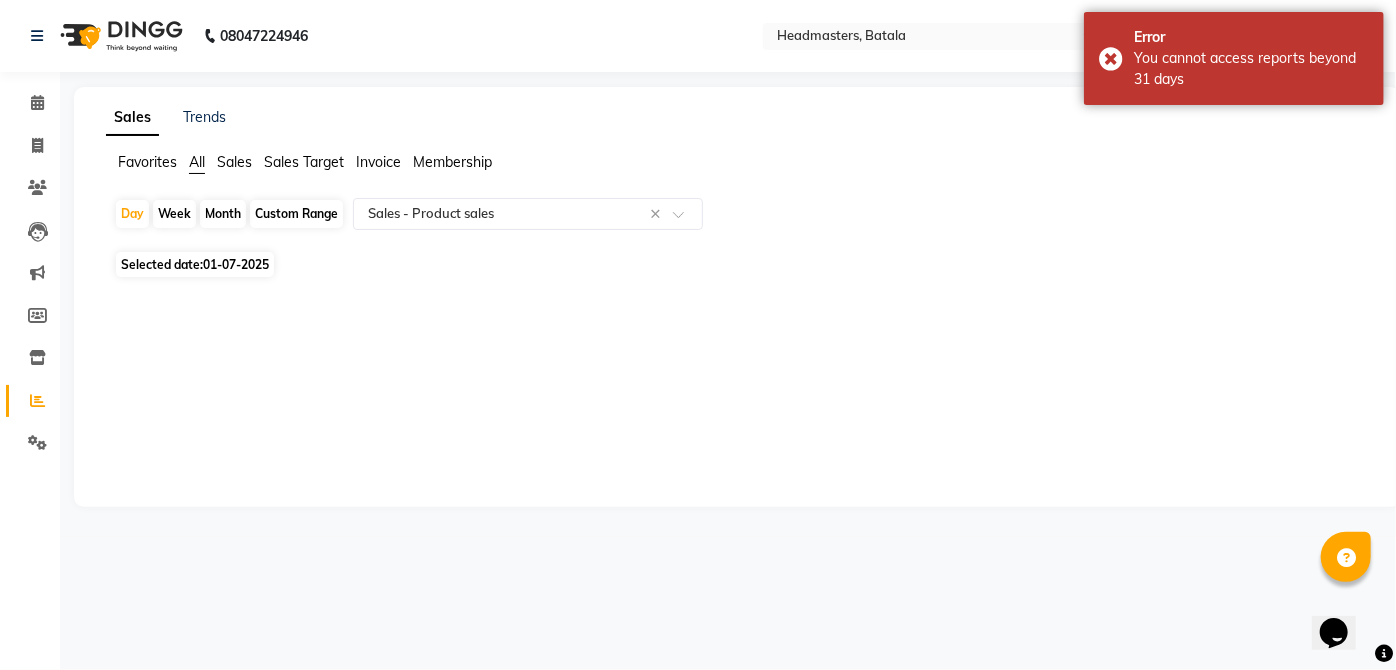 click on "01-07-2025" 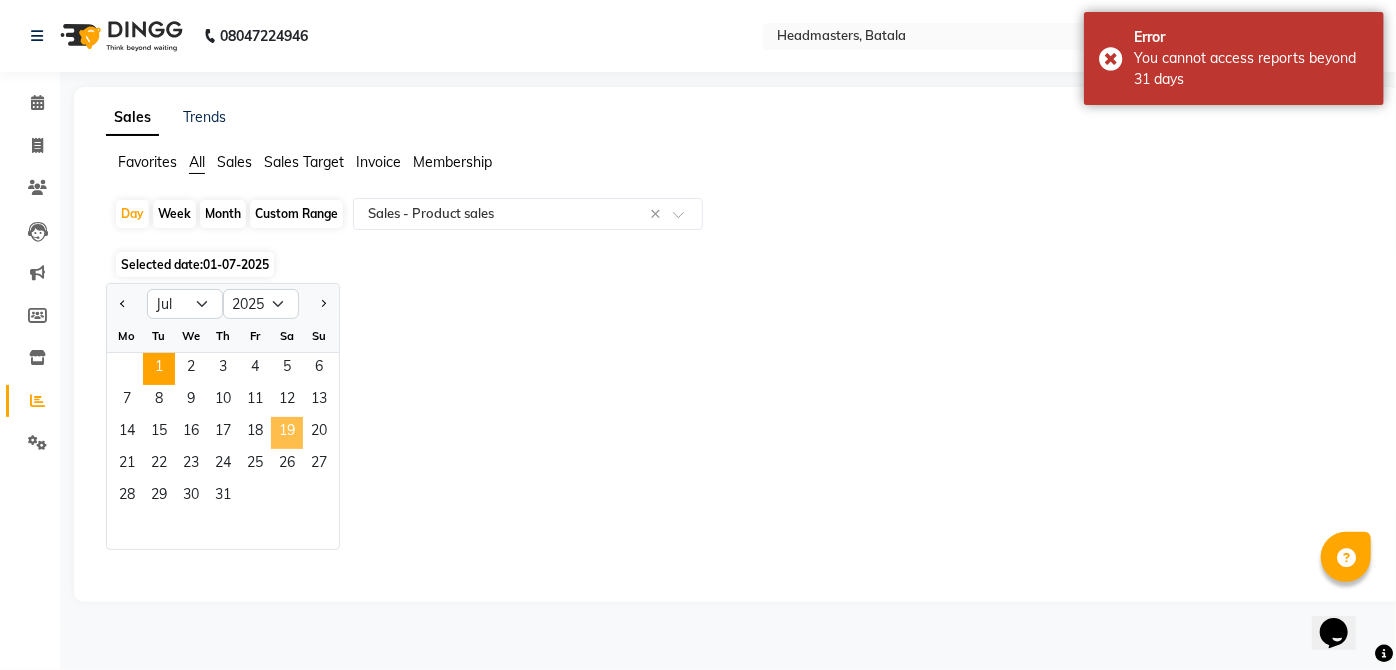 click on "19" 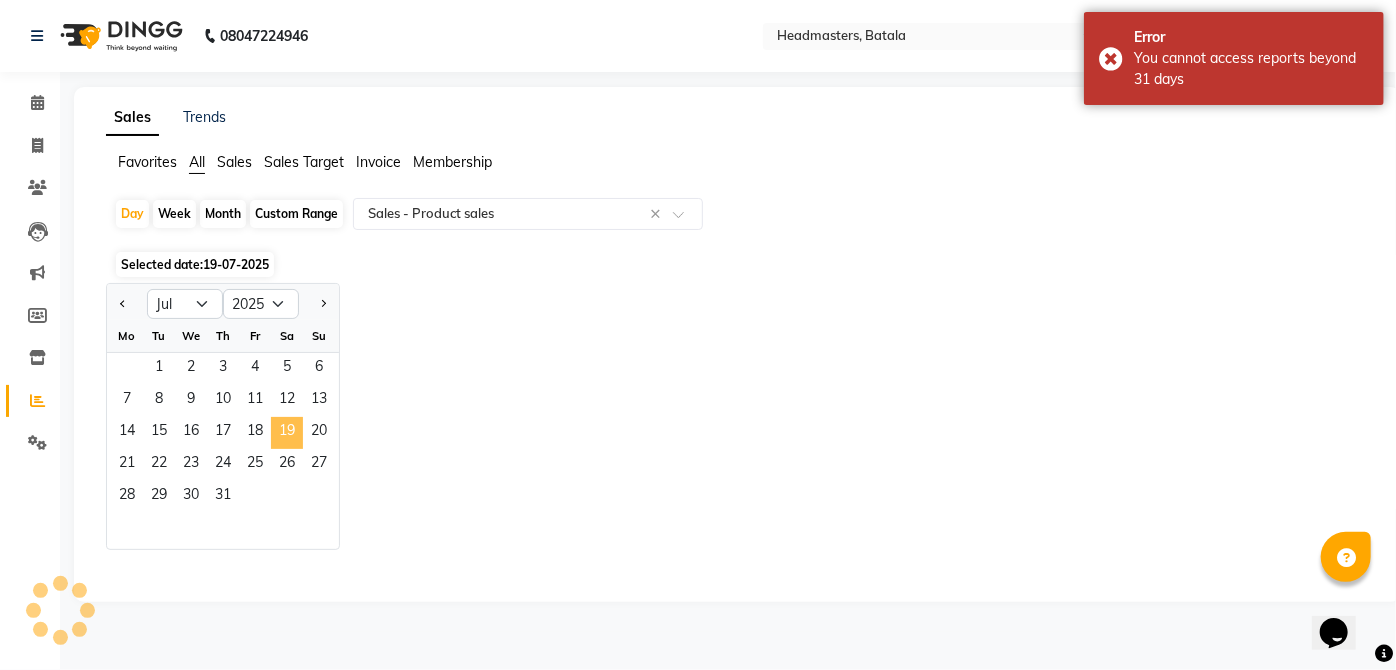 select on "csv" 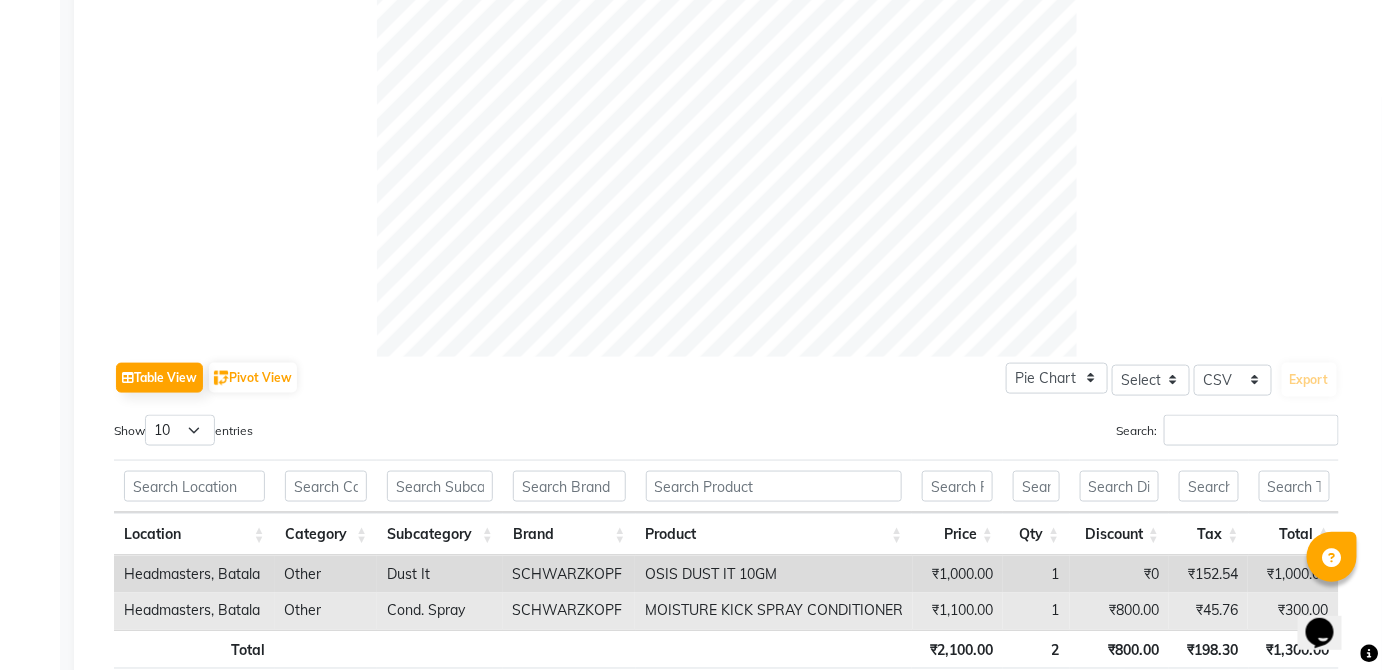 scroll, scrollTop: 650, scrollLeft: 0, axis: vertical 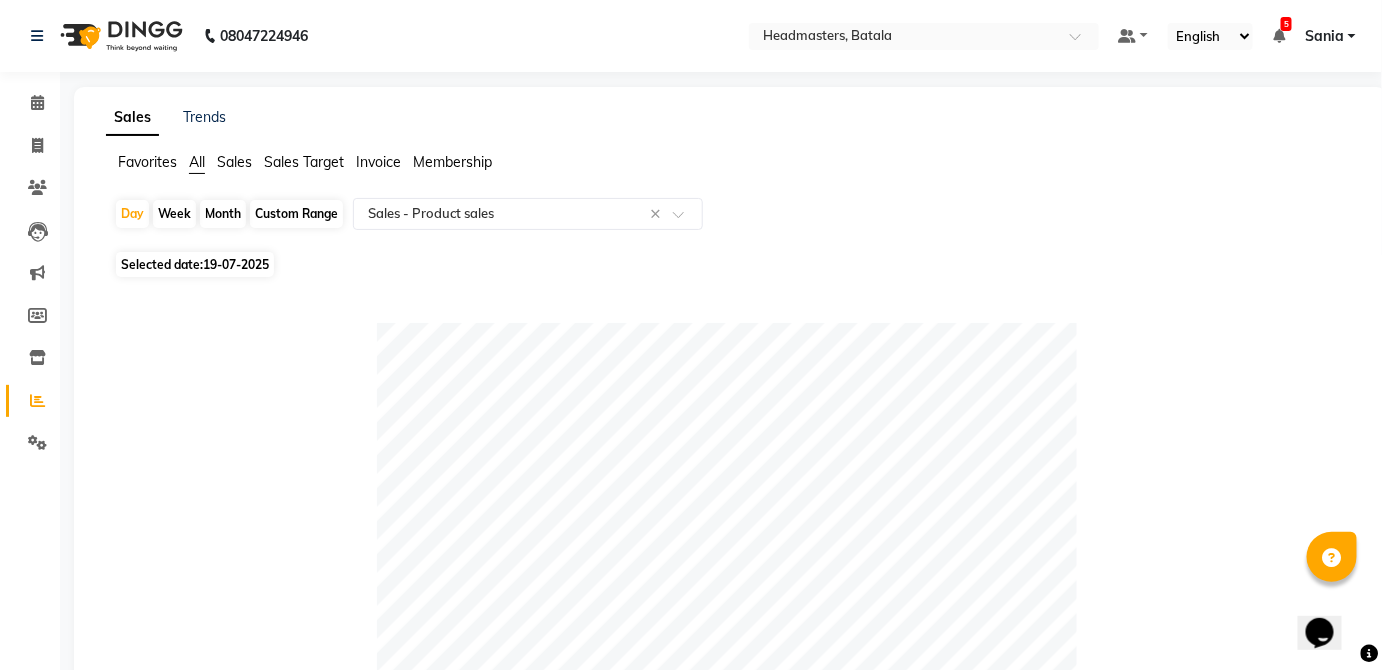 click on "19-07-2025" 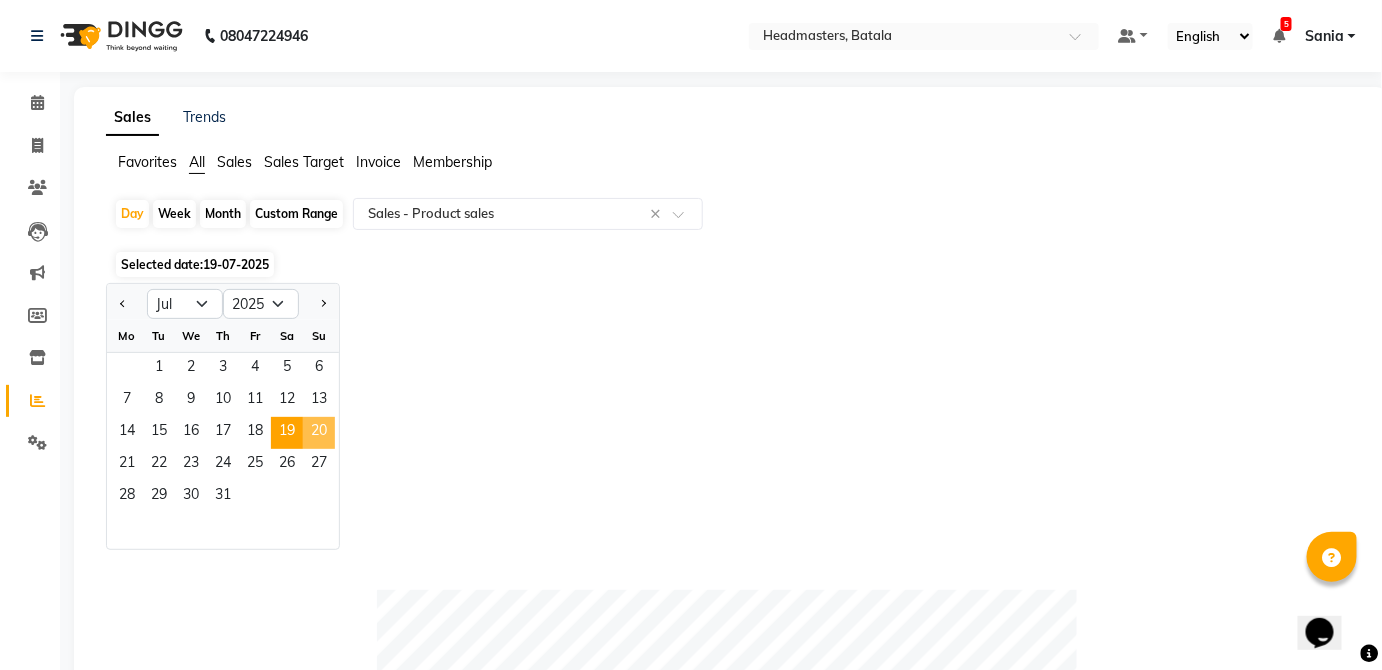 click on "20" 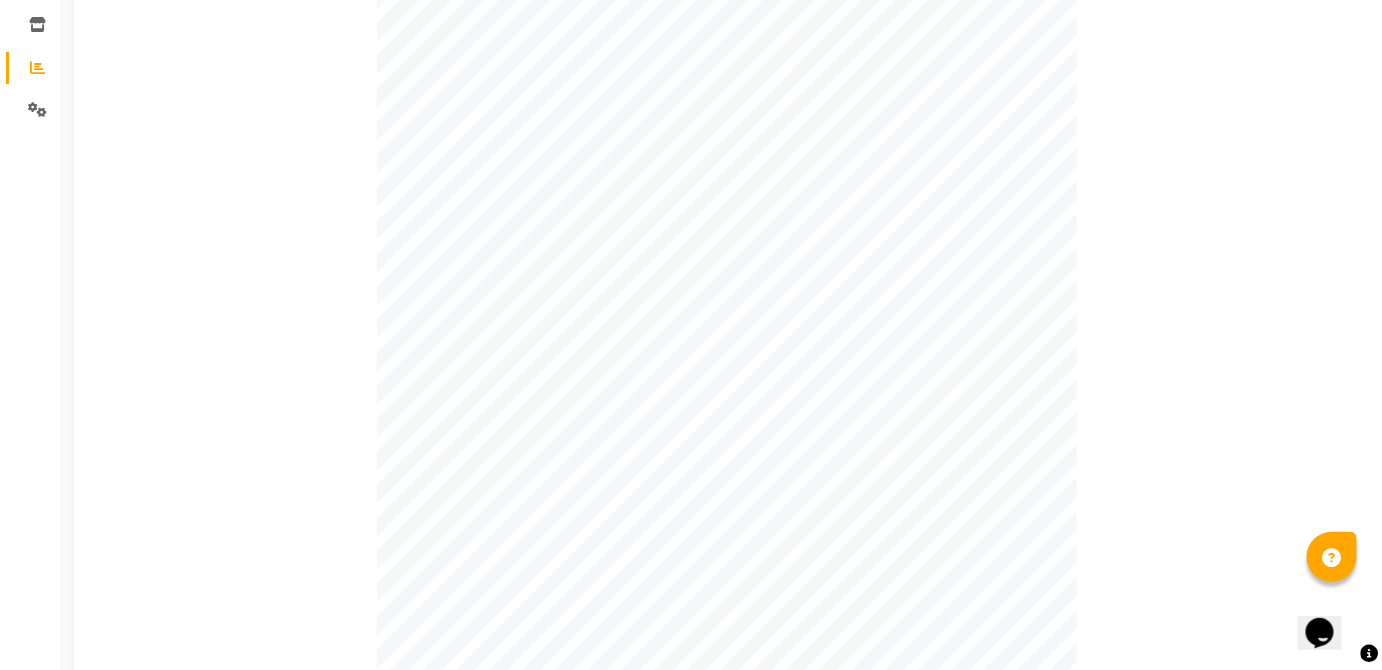 scroll, scrollTop: 0, scrollLeft: 0, axis: both 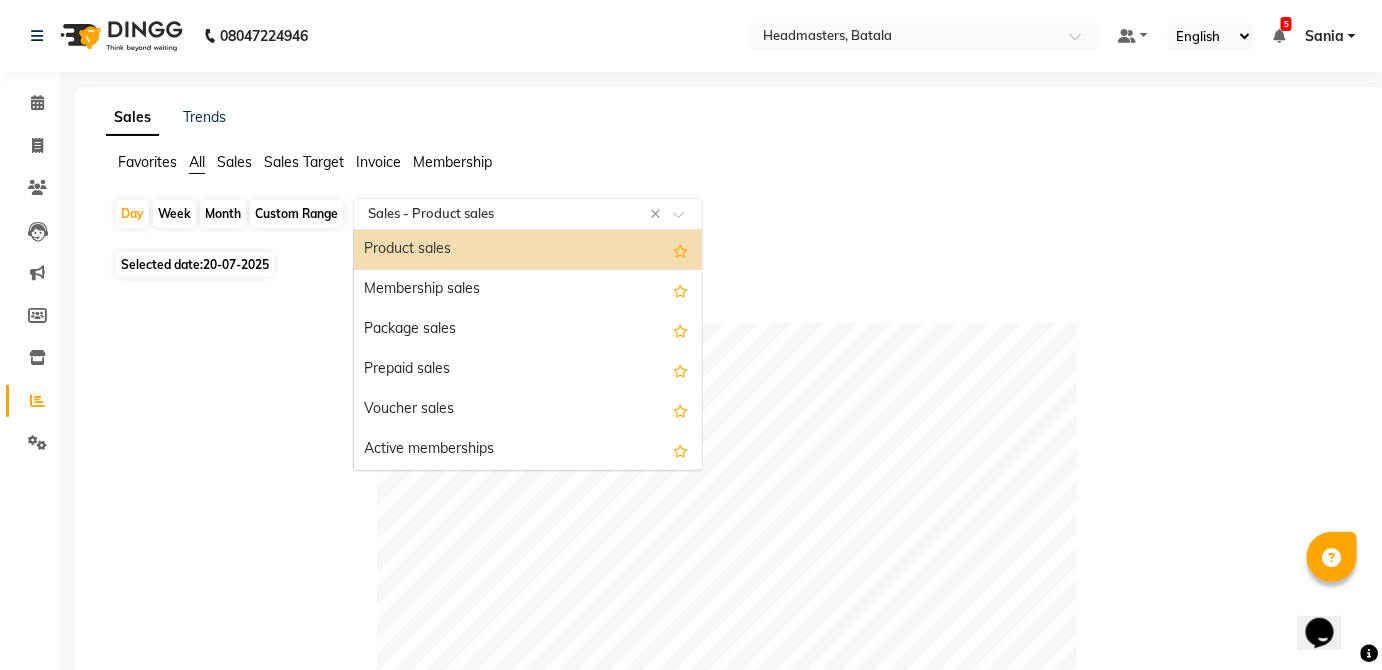 click 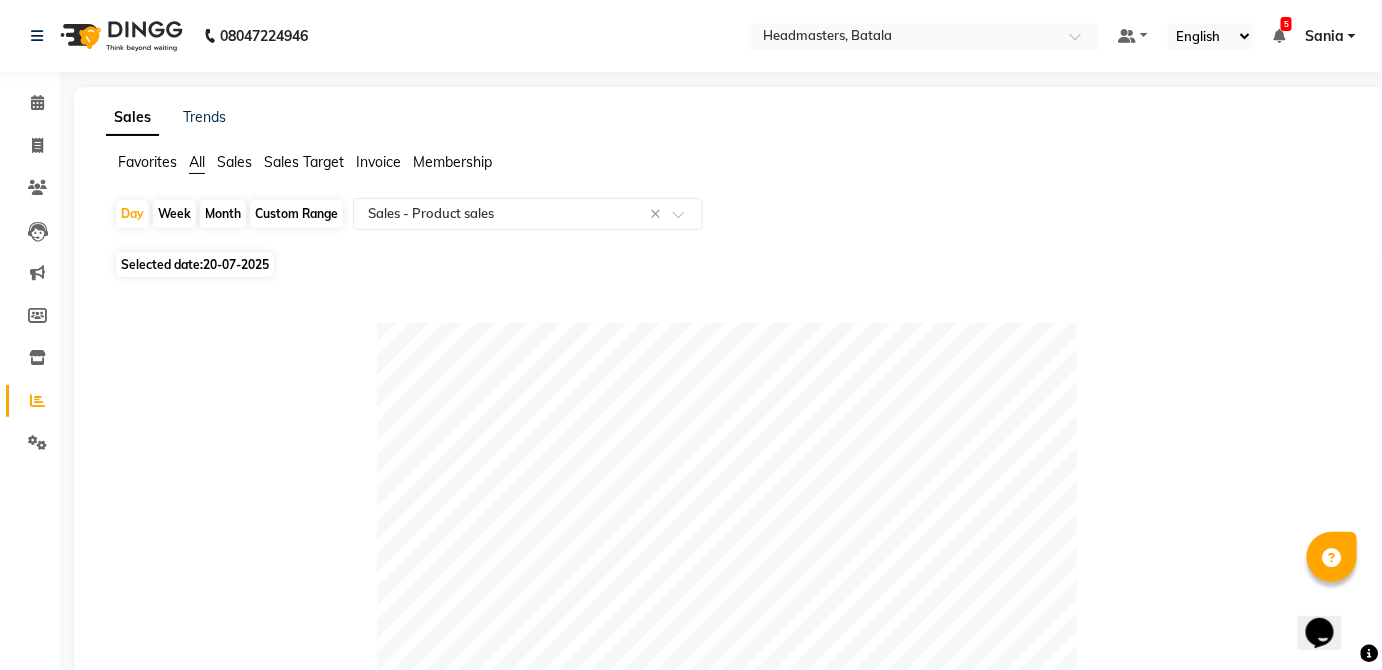 click on "20-07-2025" 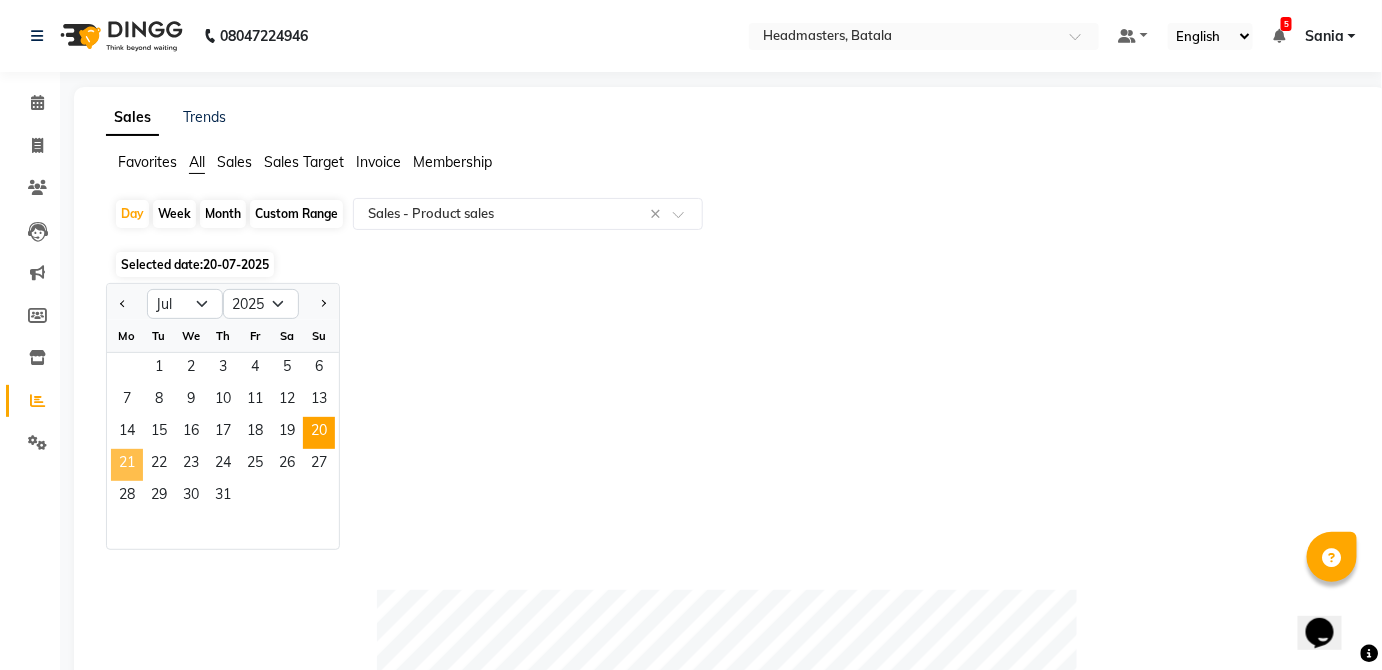 click on "21" 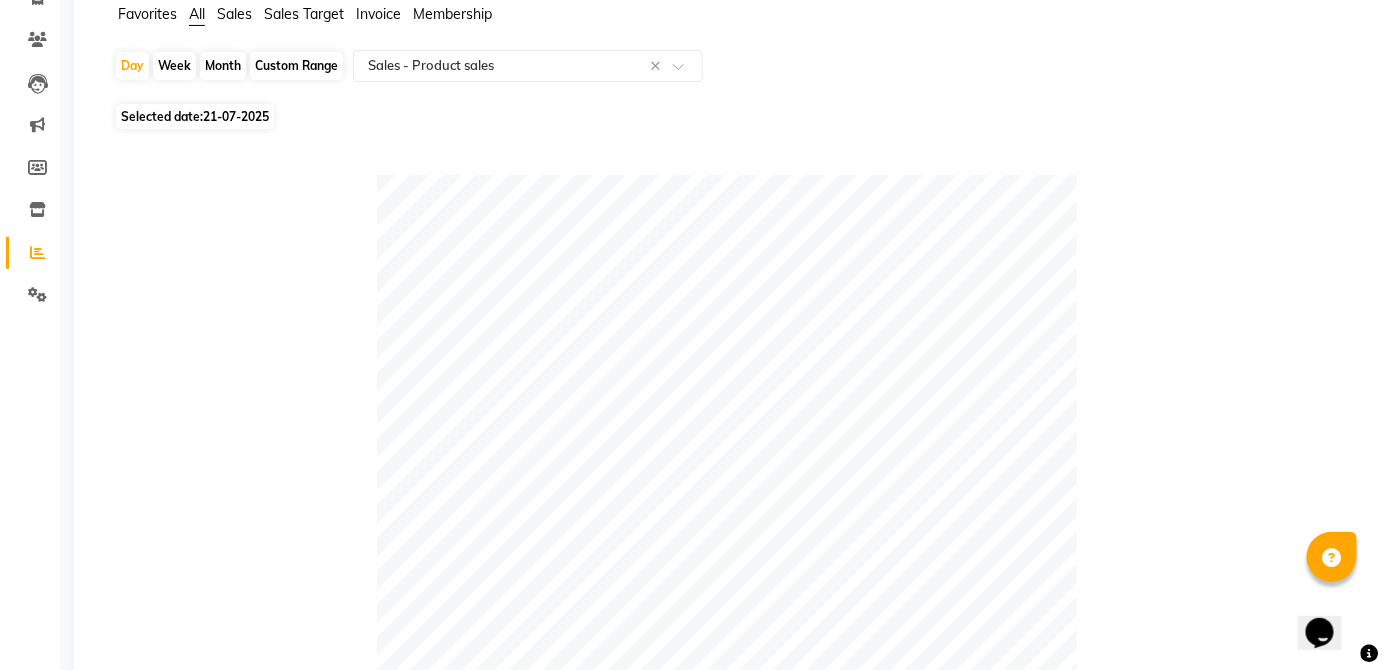 scroll, scrollTop: 56, scrollLeft: 0, axis: vertical 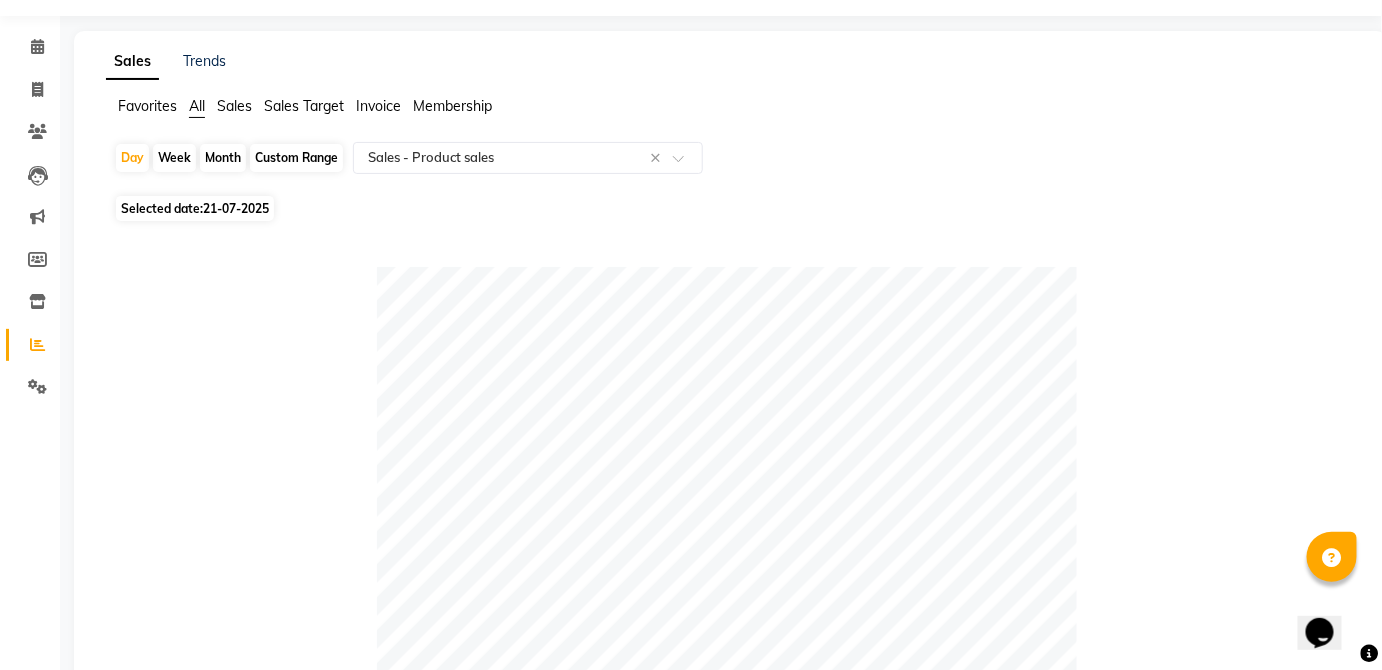 click on "21-07-2025" 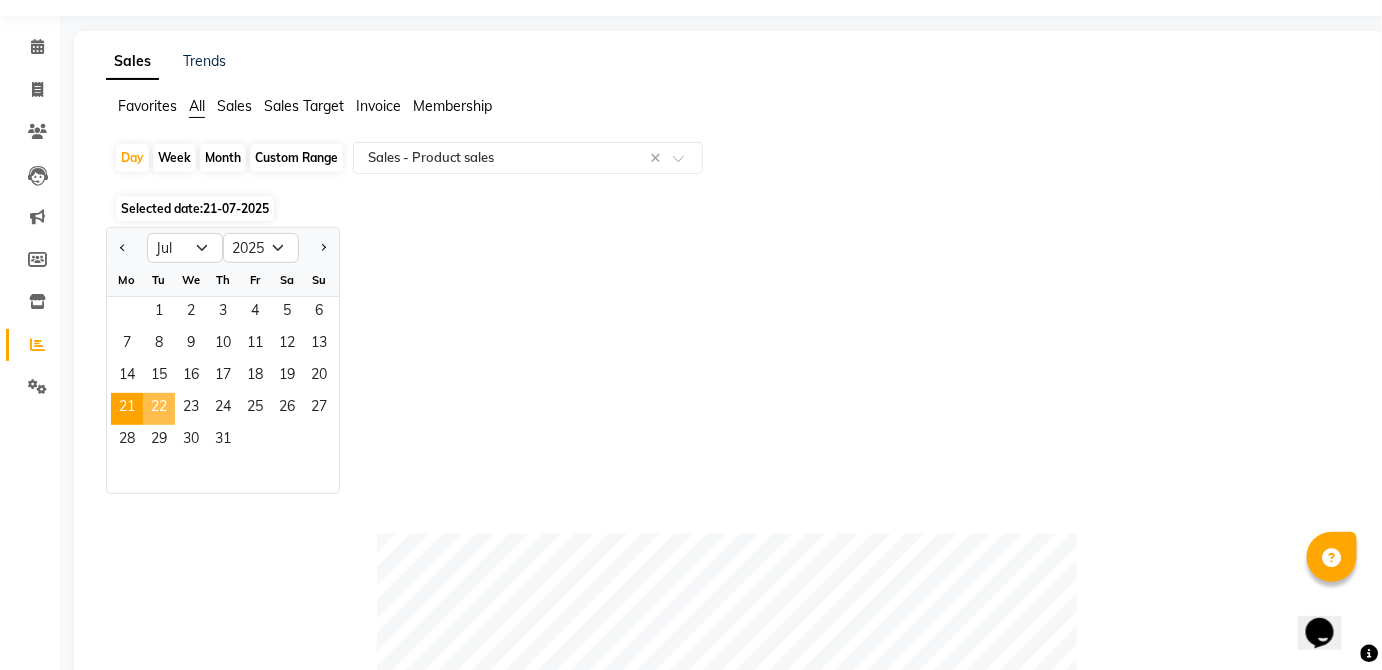 click on "22" 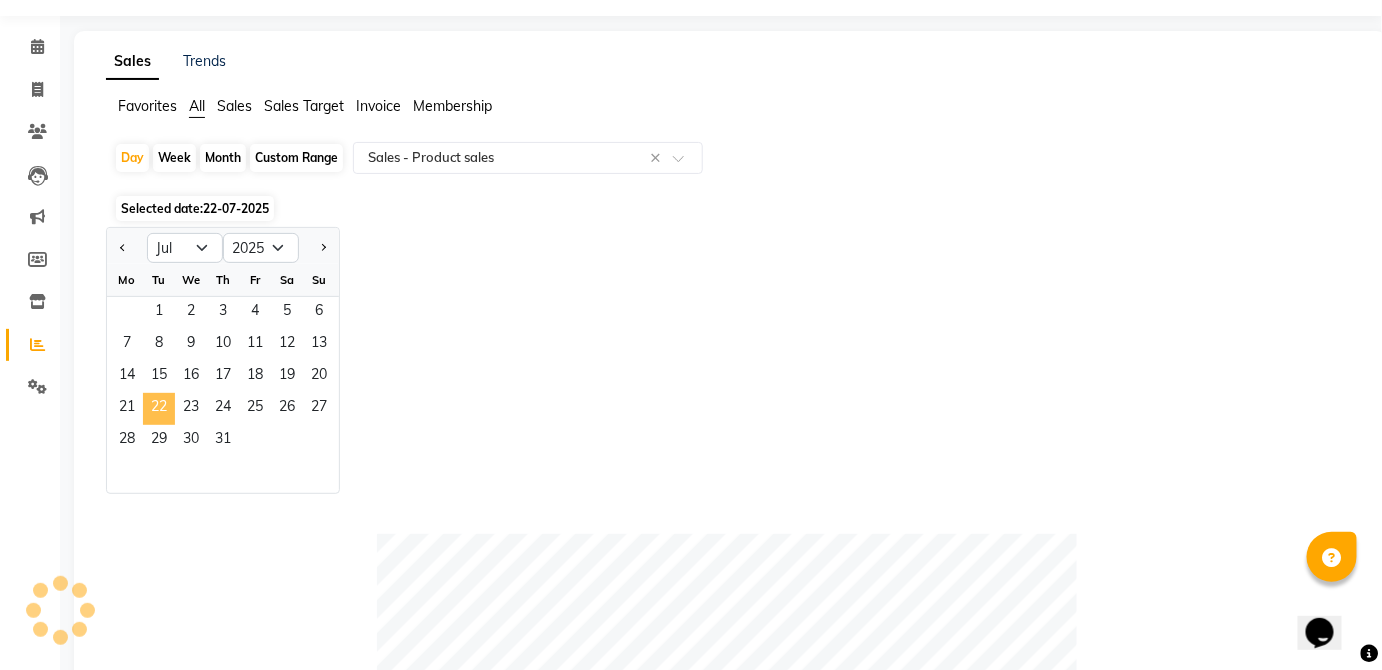 scroll, scrollTop: 0, scrollLeft: 0, axis: both 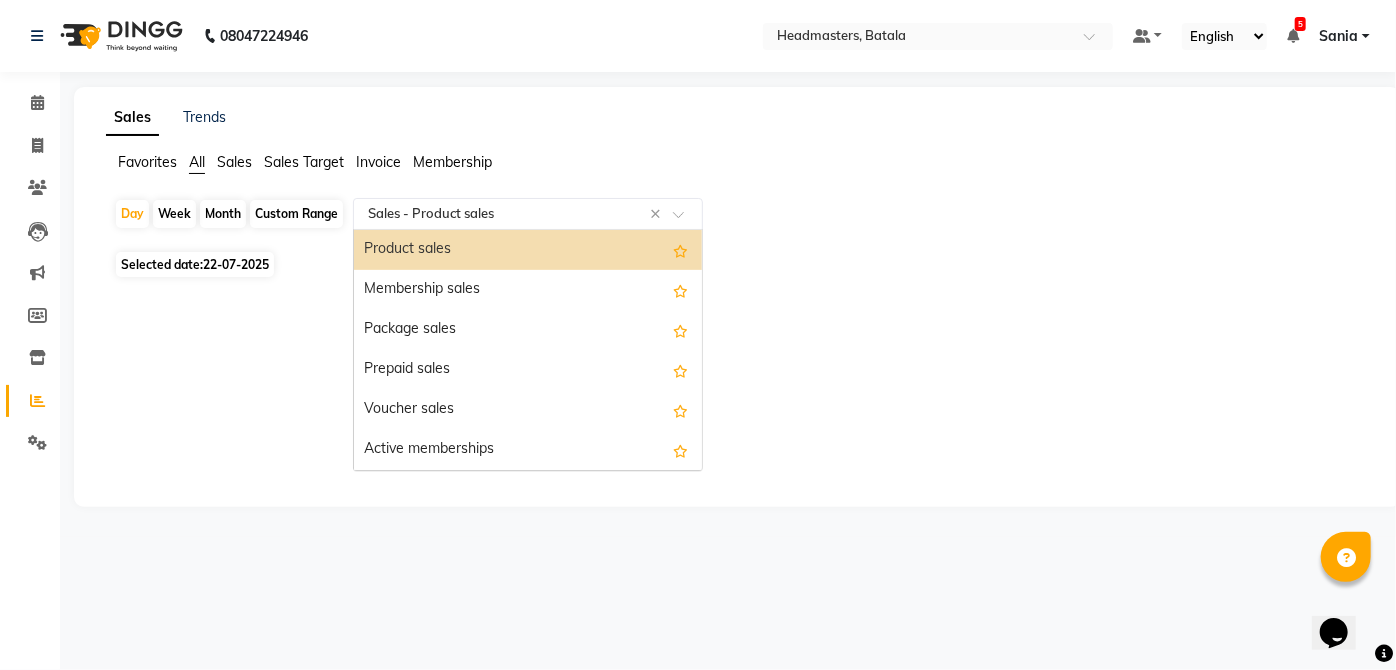 click 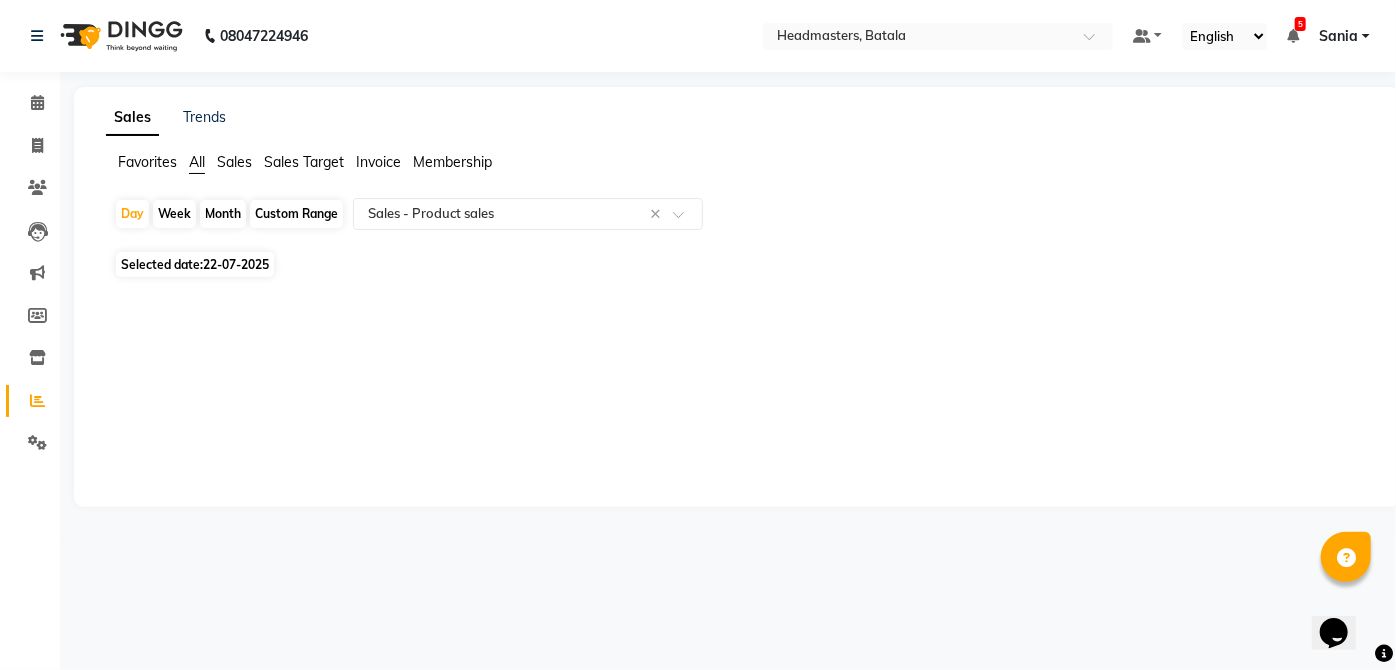 click on "Selected date:  22-07-2025" 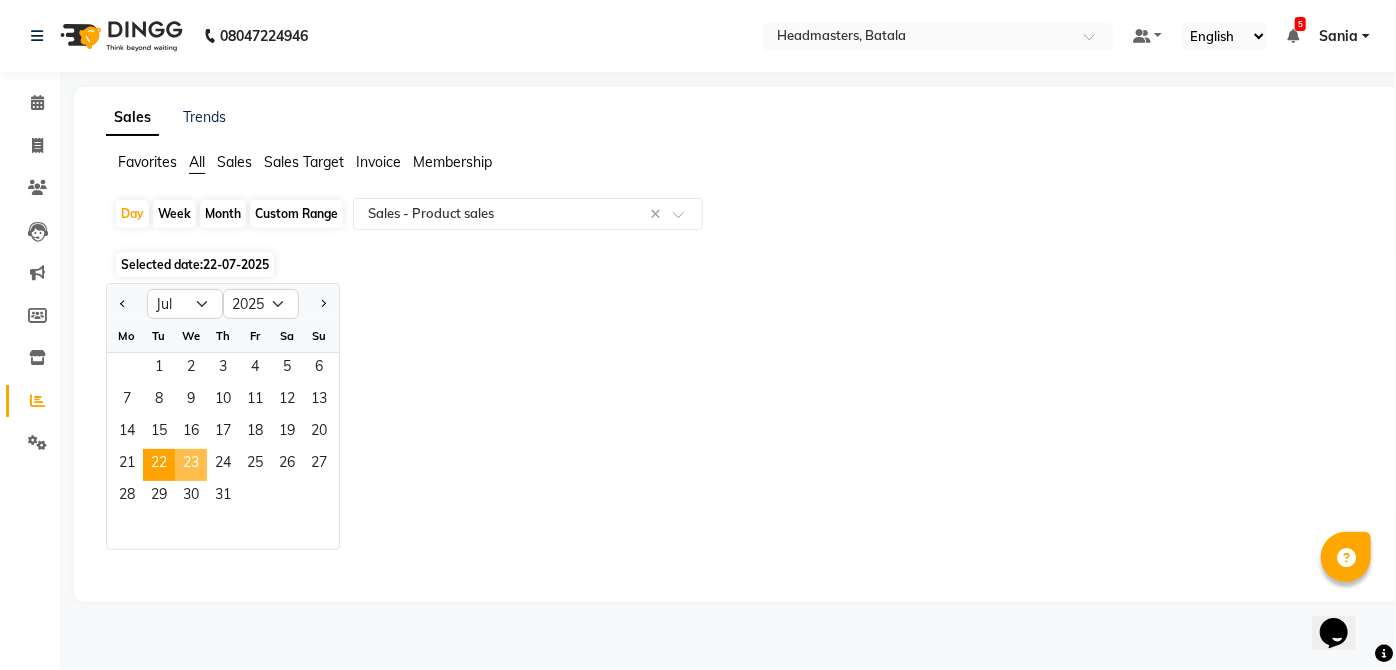 click on "23" 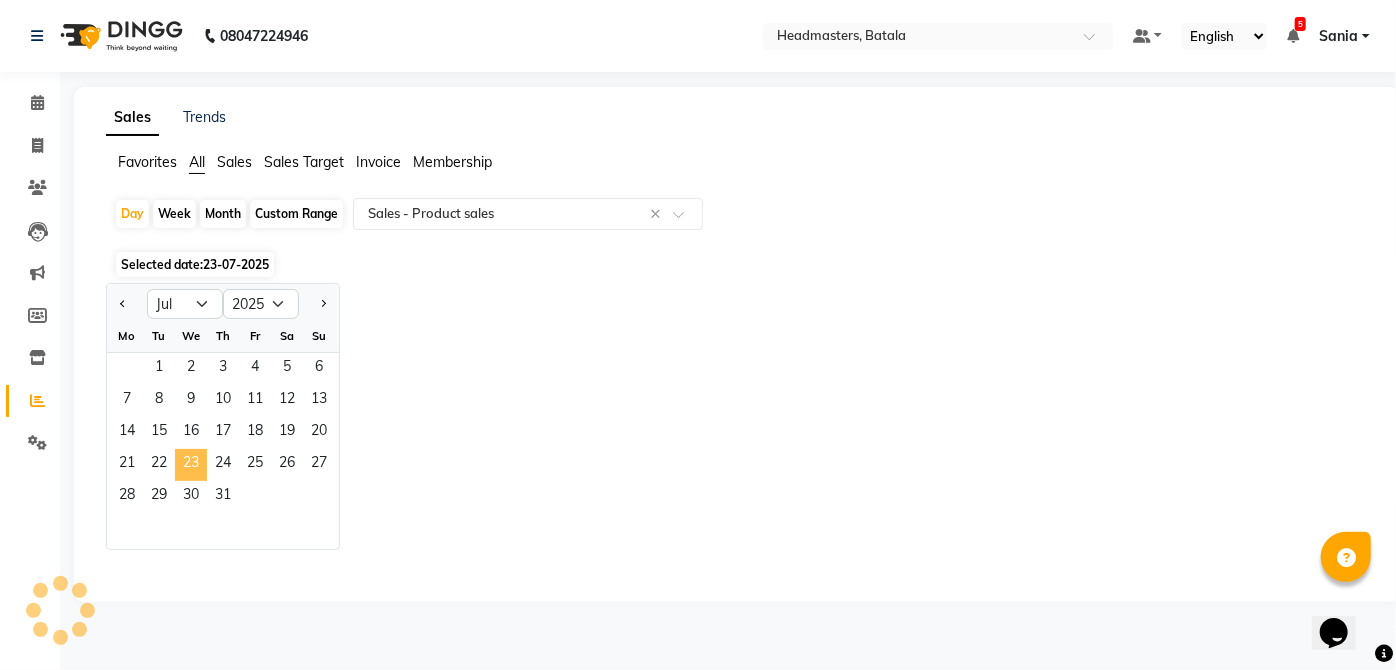 select on "csv" 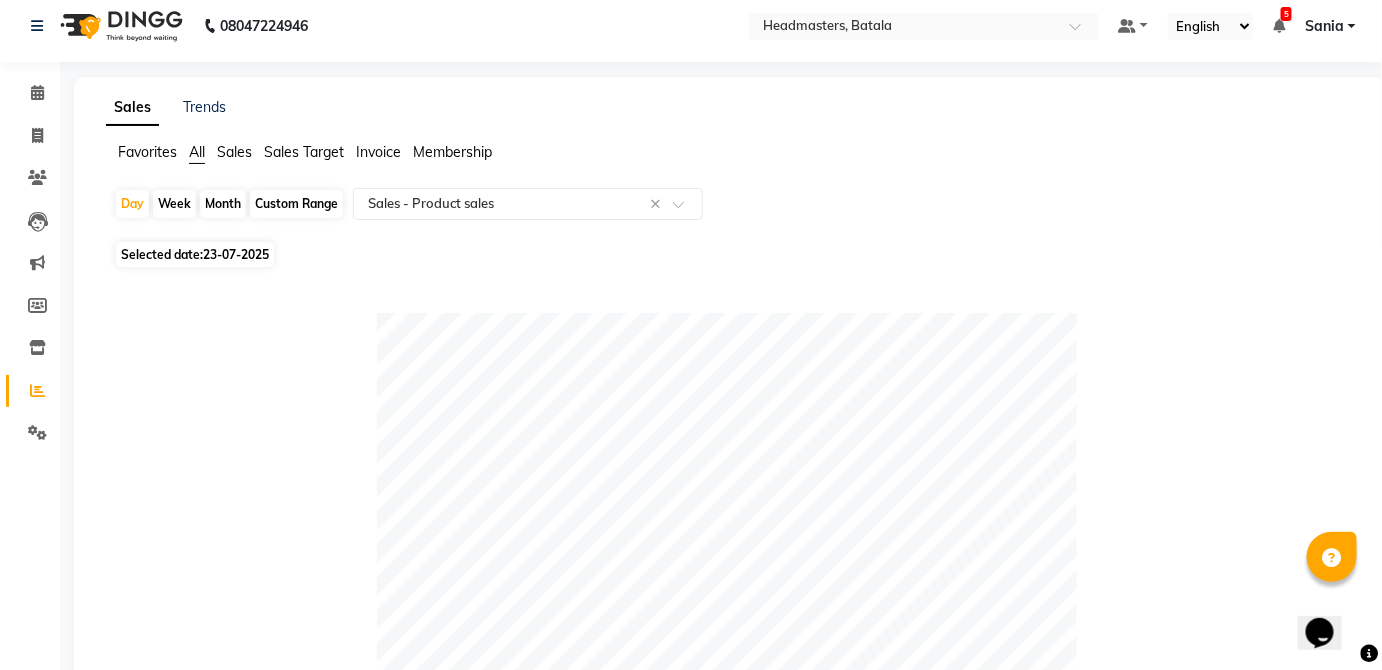 scroll, scrollTop: 0, scrollLeft: 0, axis: both 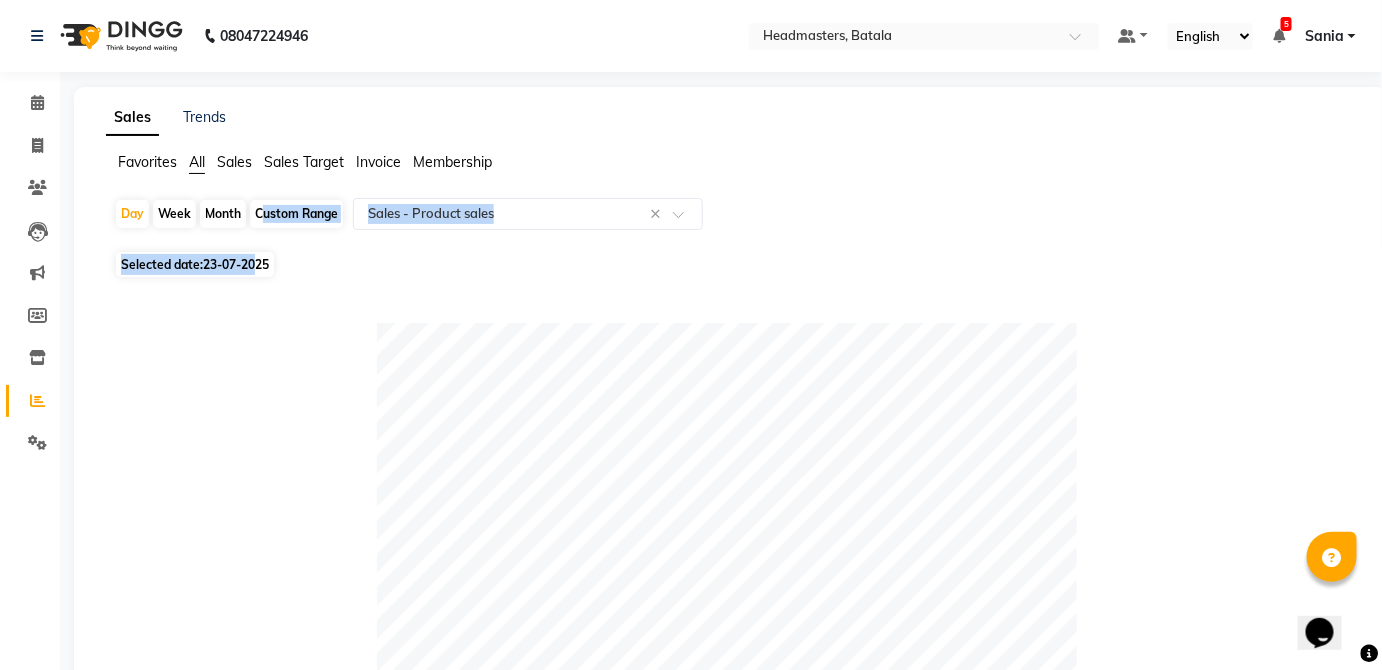 drag, startPoint x: 258, startPoint y: 245, endPoint x: 256, endPoint y: 265, distance: 20.09975 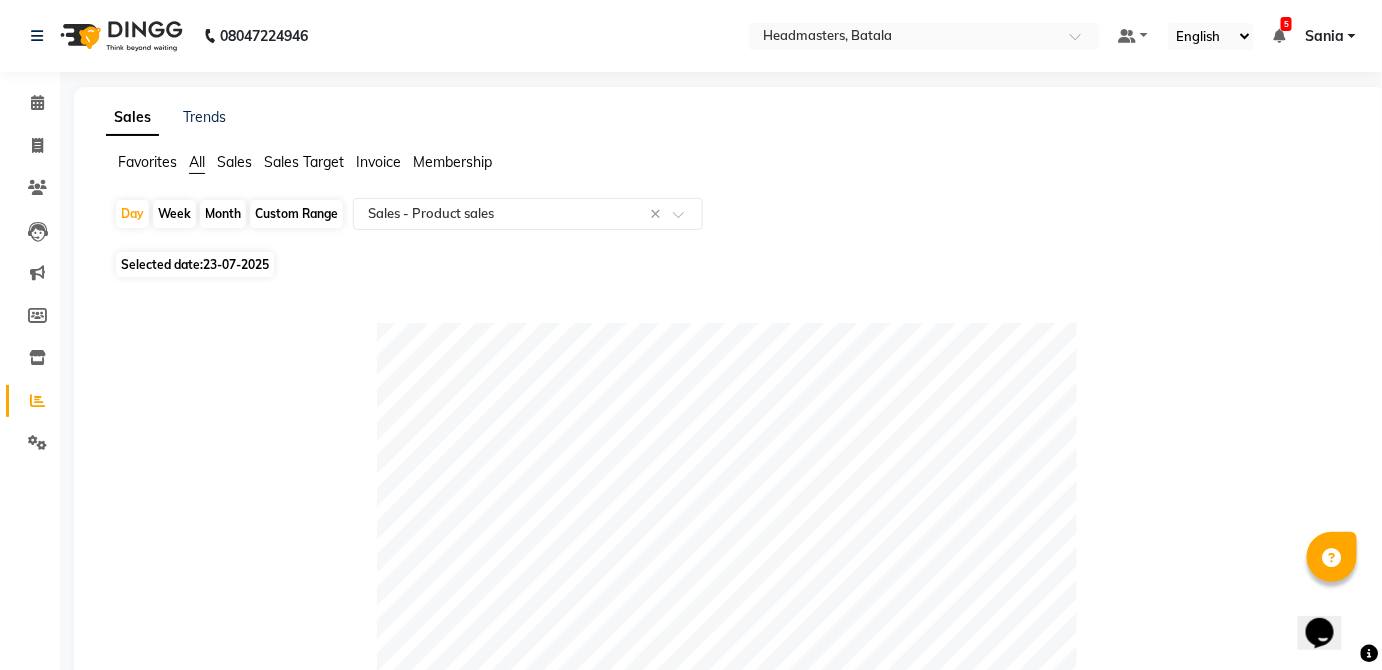 select on "7" 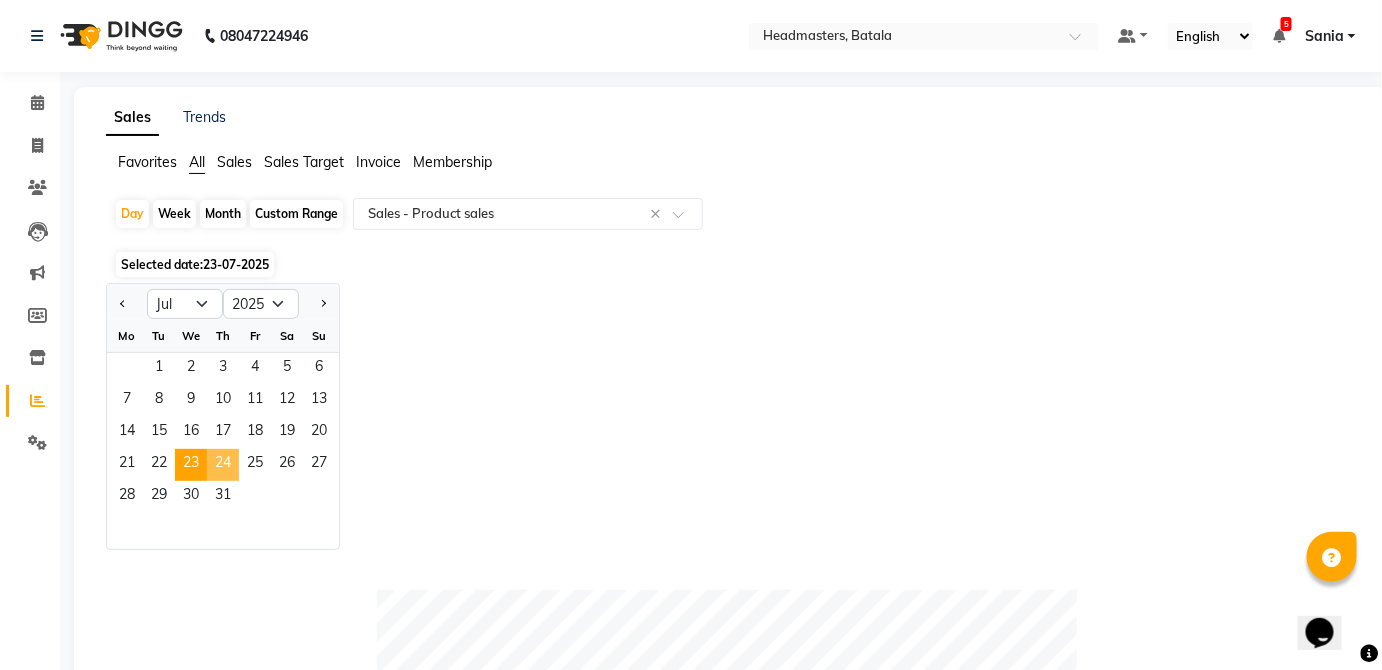 click on "24" 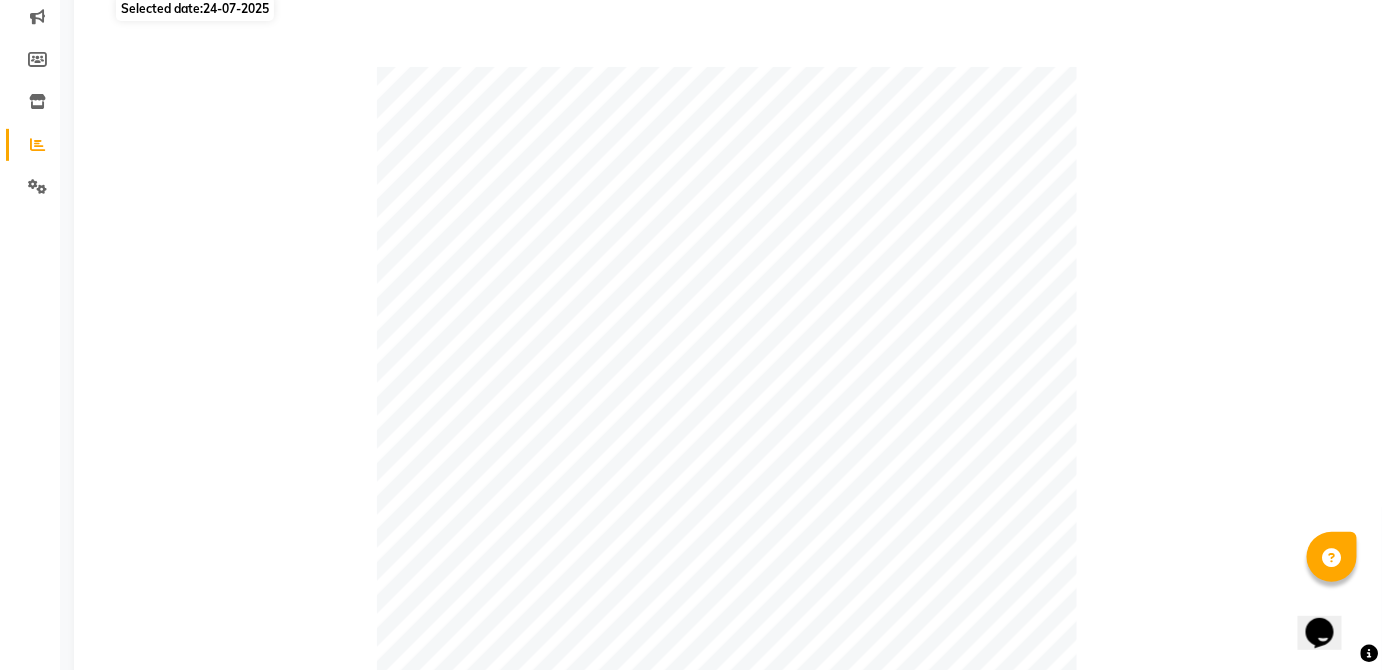 scroll, scrollTop: 0, scrollLeft: 0, axis: both 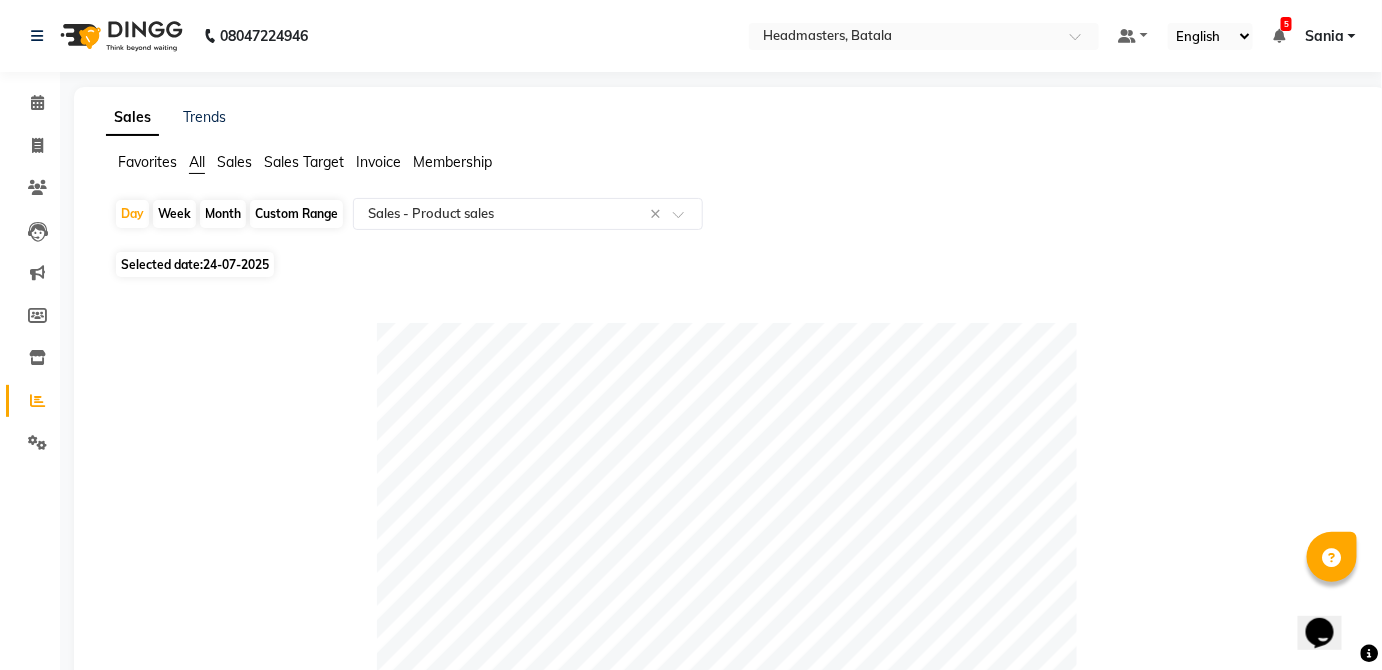 drag, startPoint x: 260, startPoint y: 262, endPoint x: 213, endPoint y: 271, distance: 47.853943 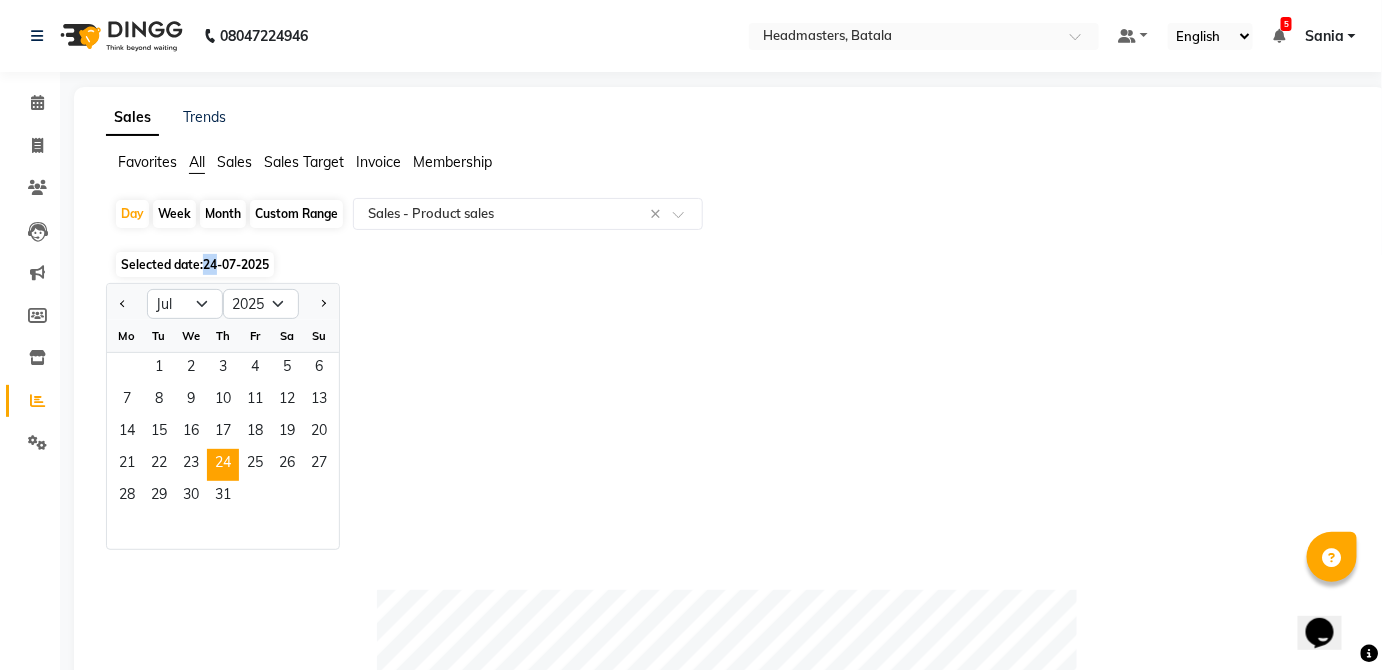 click on "24-07-2025" 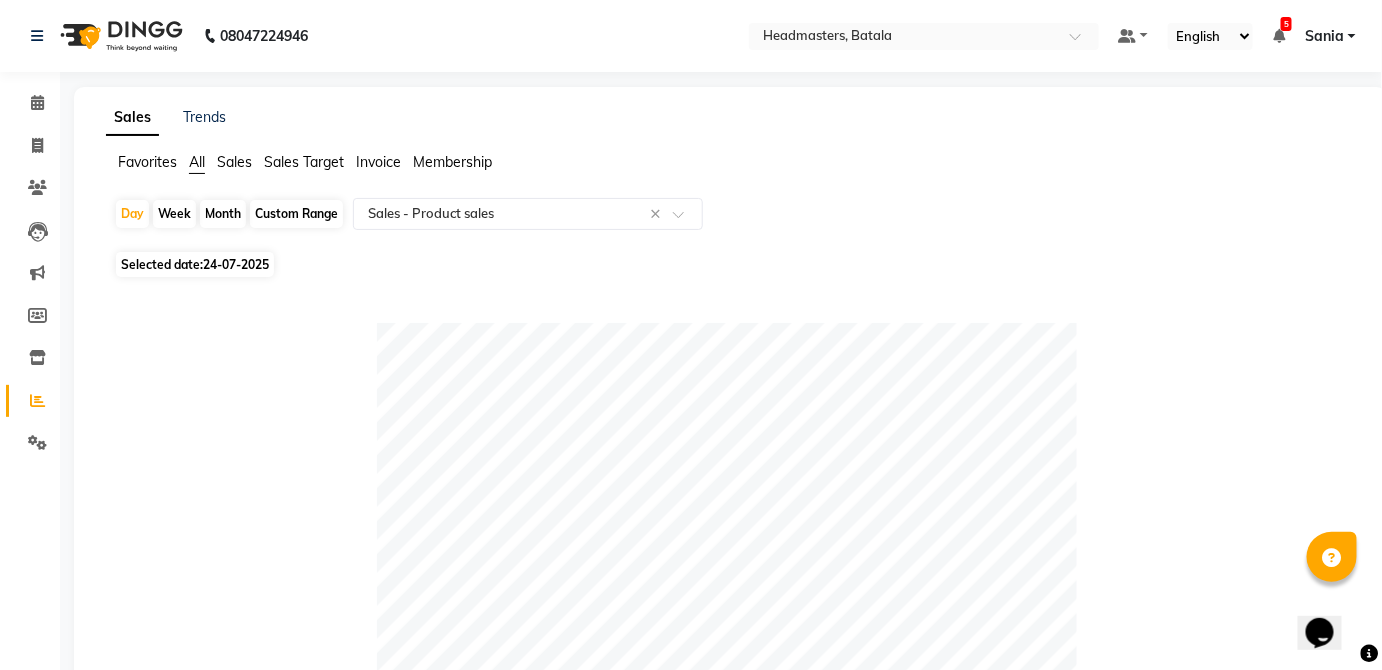 click on "Selected date:  24-07-2025" 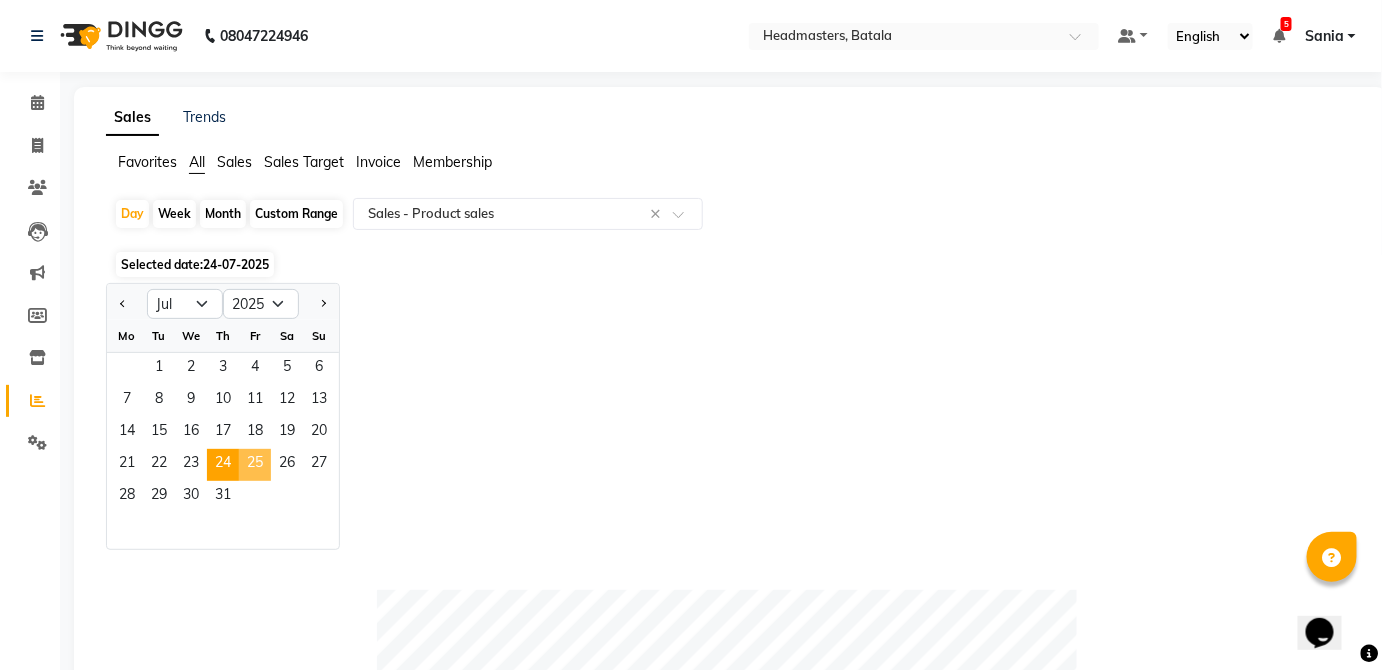 click on "25" 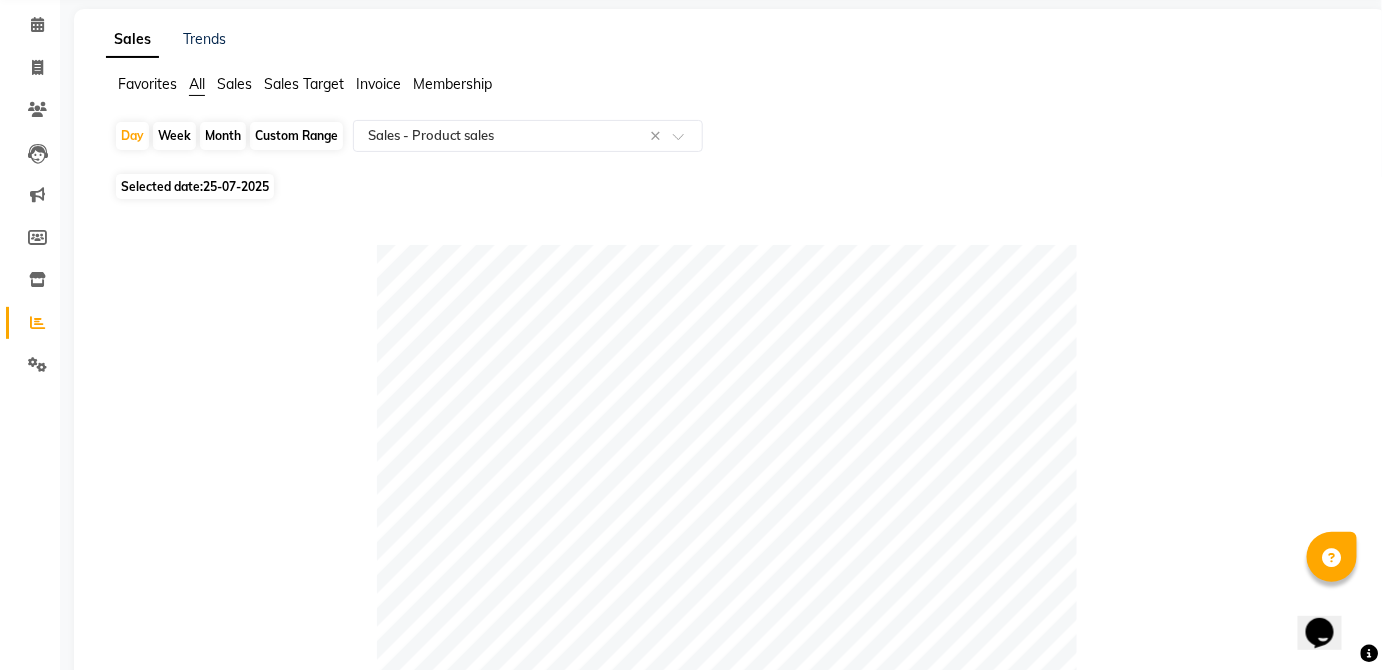 scroll, scrollTop: 0, scrollLeft: 0, axis: both 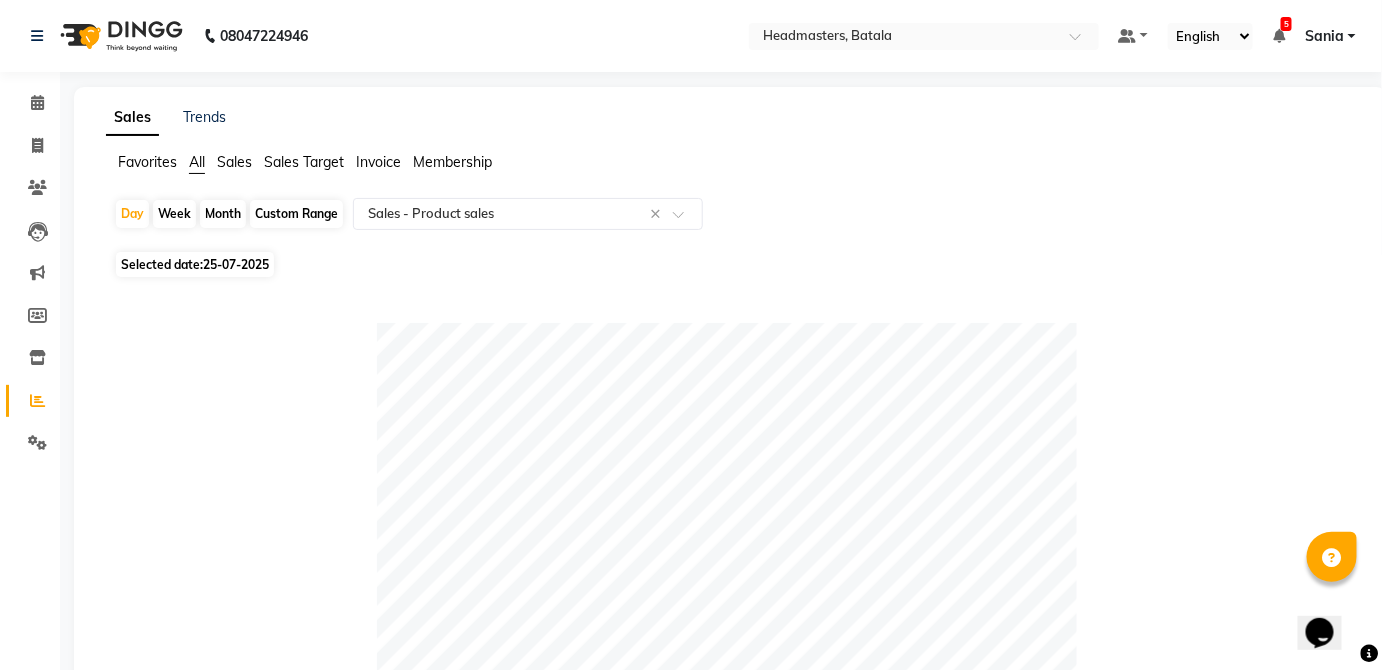 click on "Selected date:  25-07-2025" 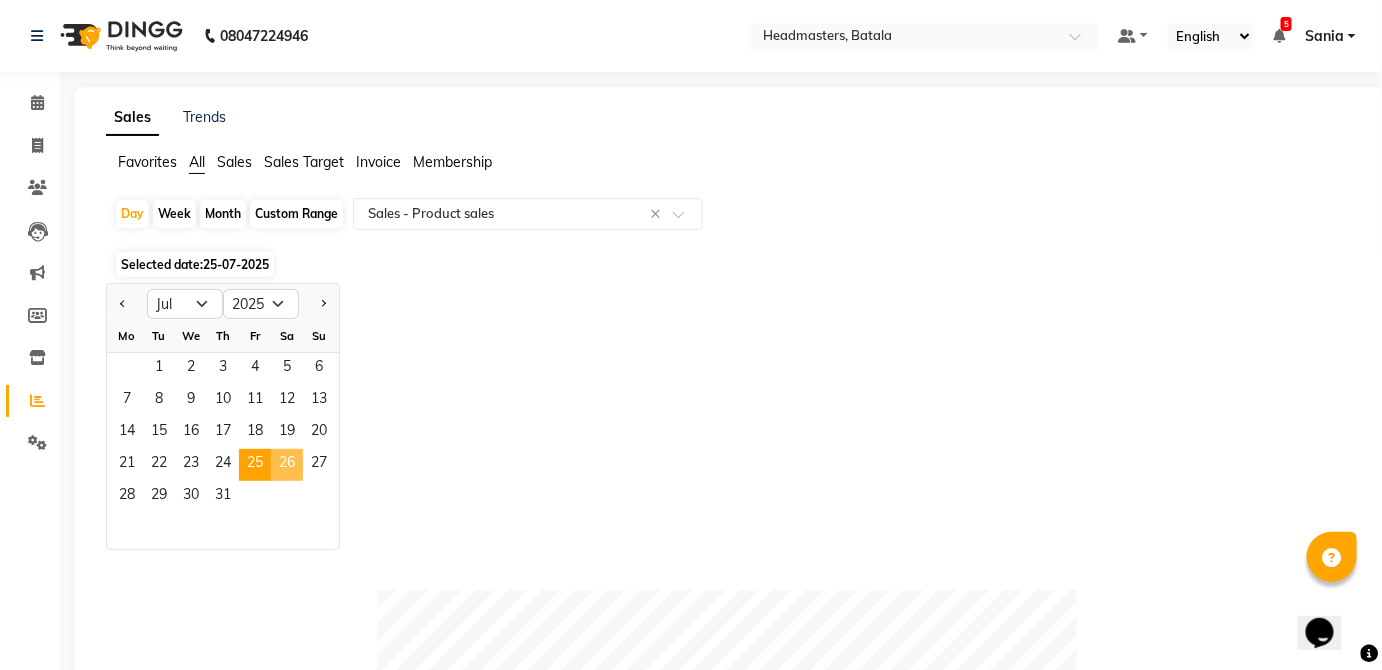 click on "26" 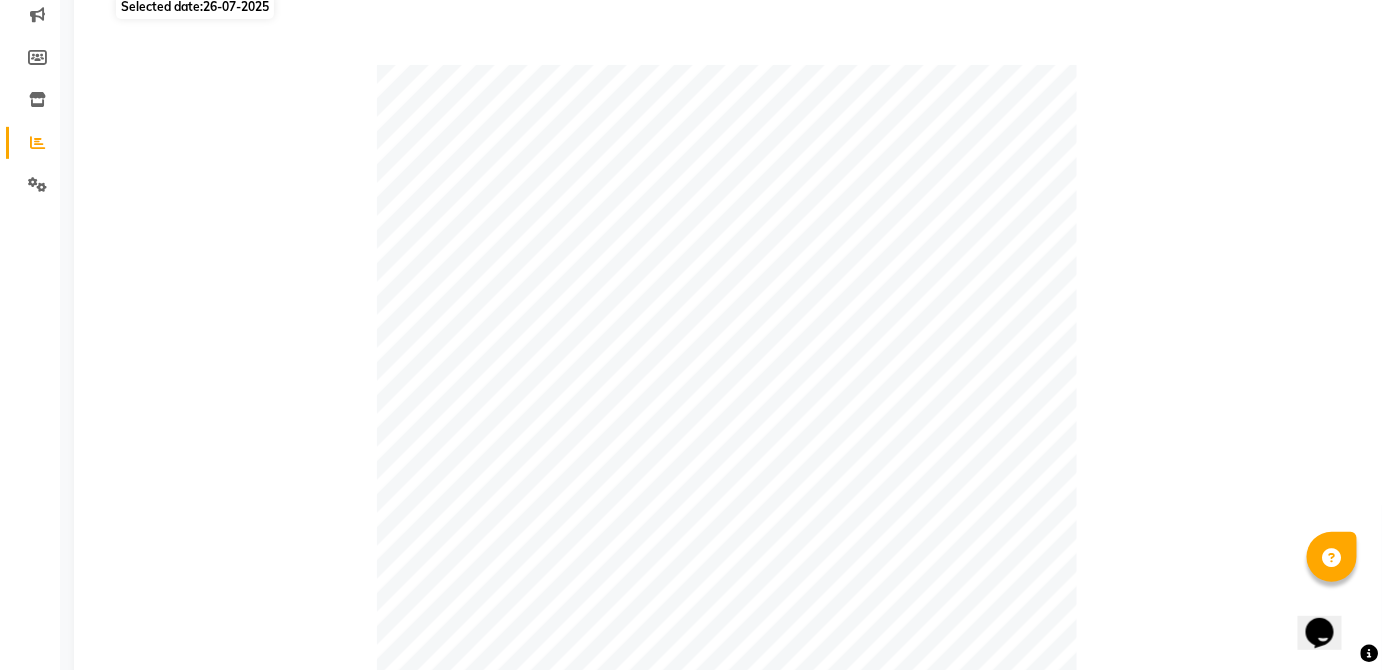 scroll, scrollTop: 0, scrollLeft: 0, axis: both 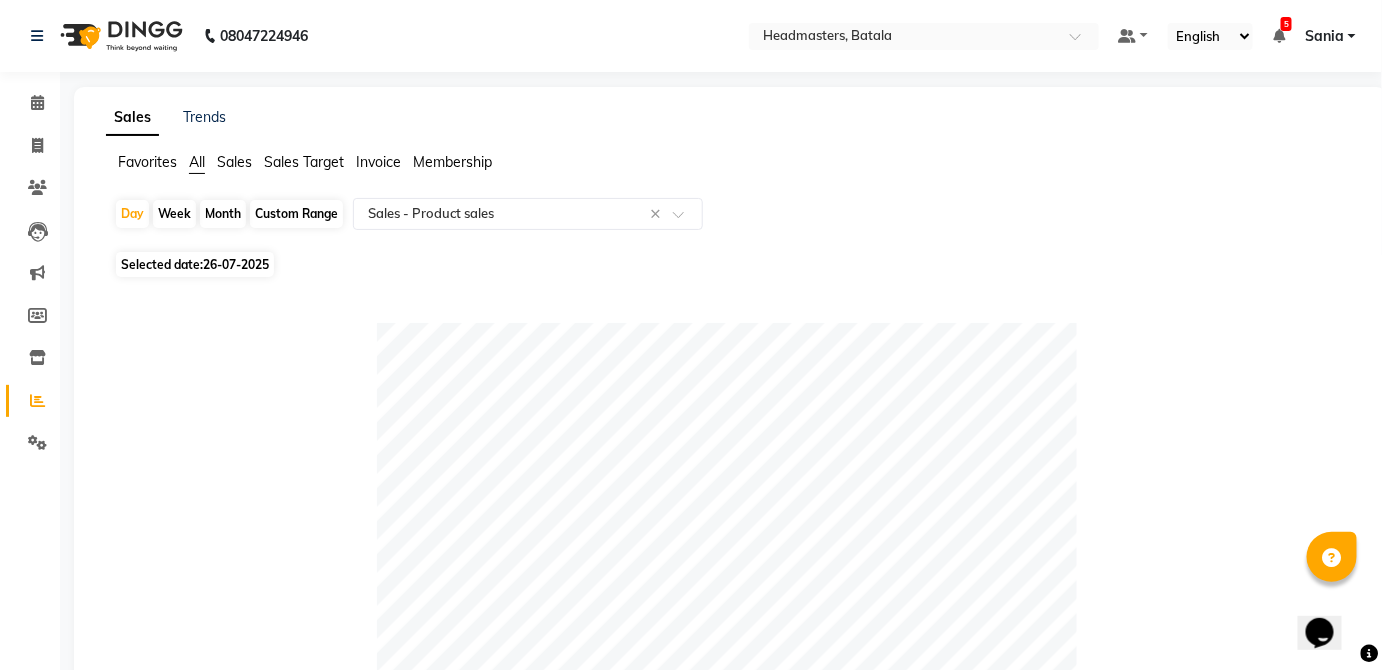 click on "26-07-2025" 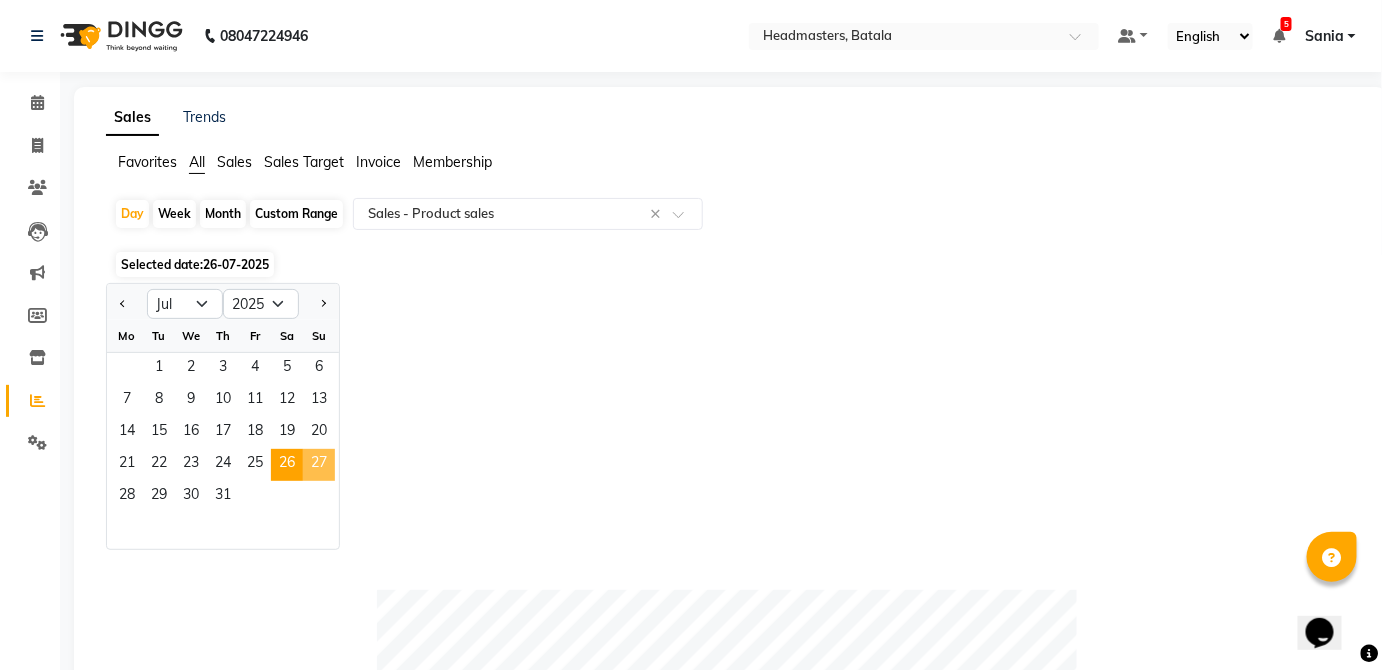 click on "27" 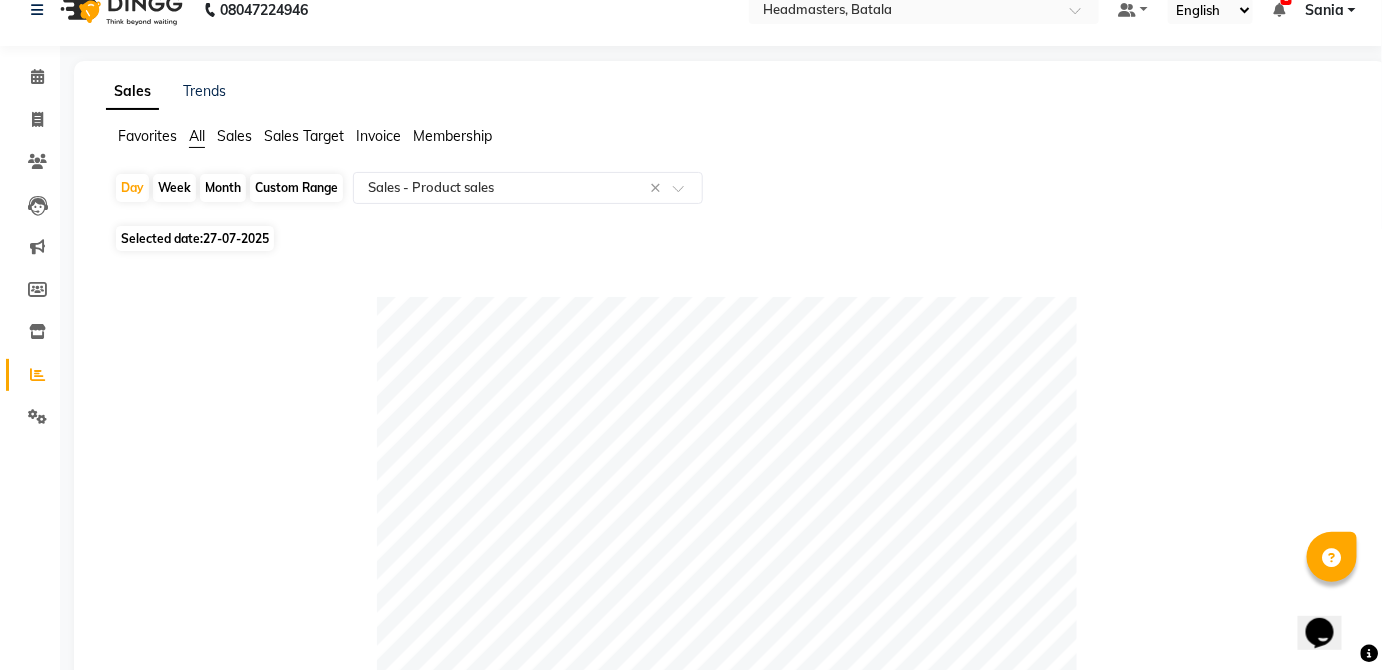scroll, scrollTop: 0, scrollLeft: 0, axis: both 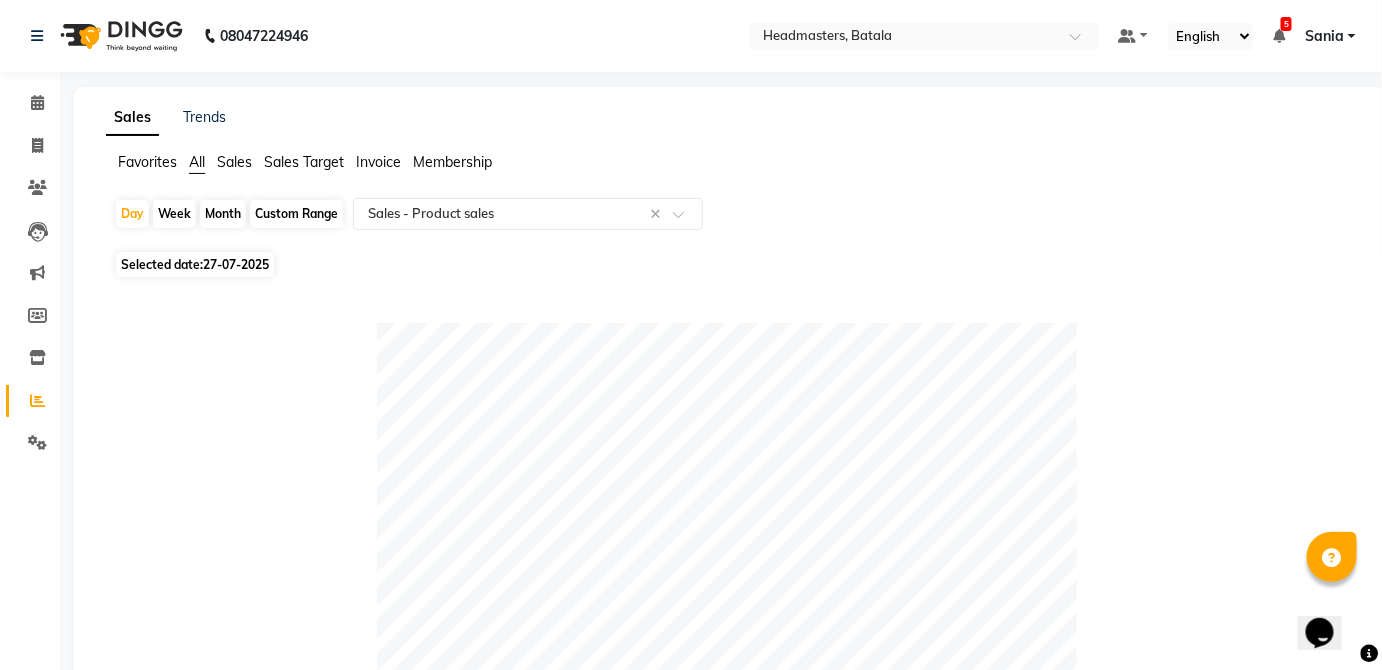 click on "27-07-2025" 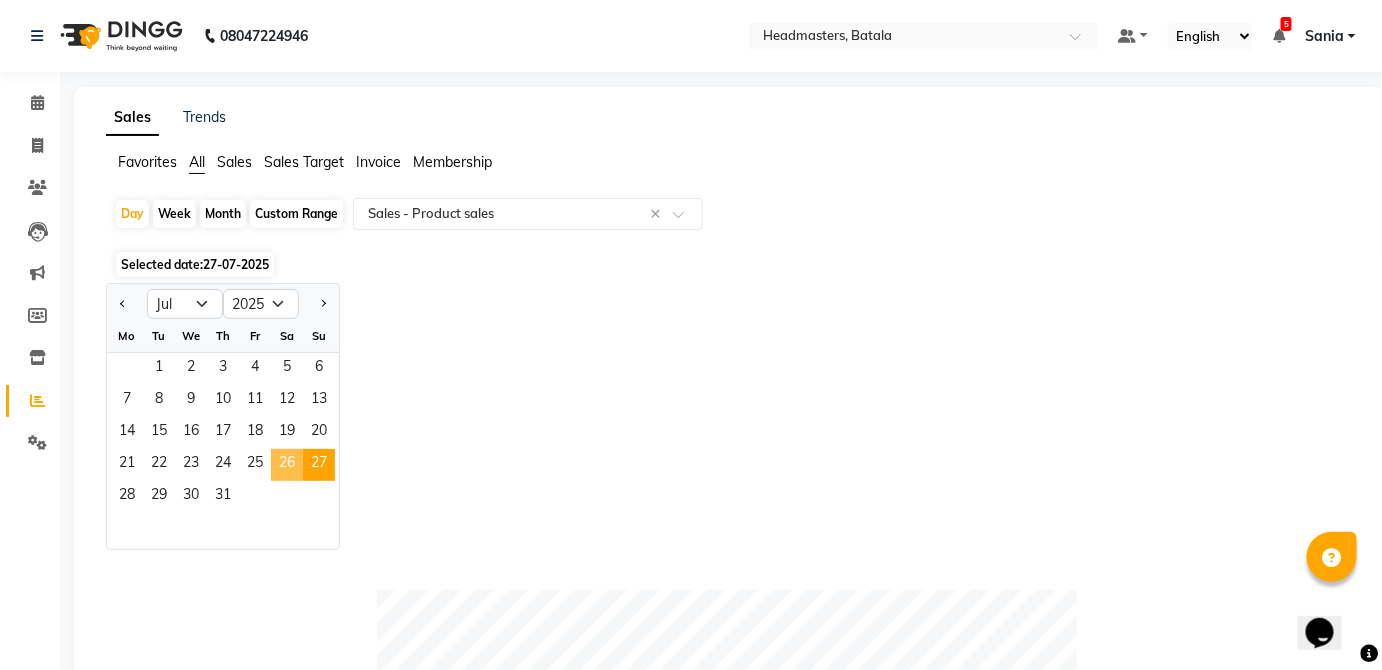 click on "26" 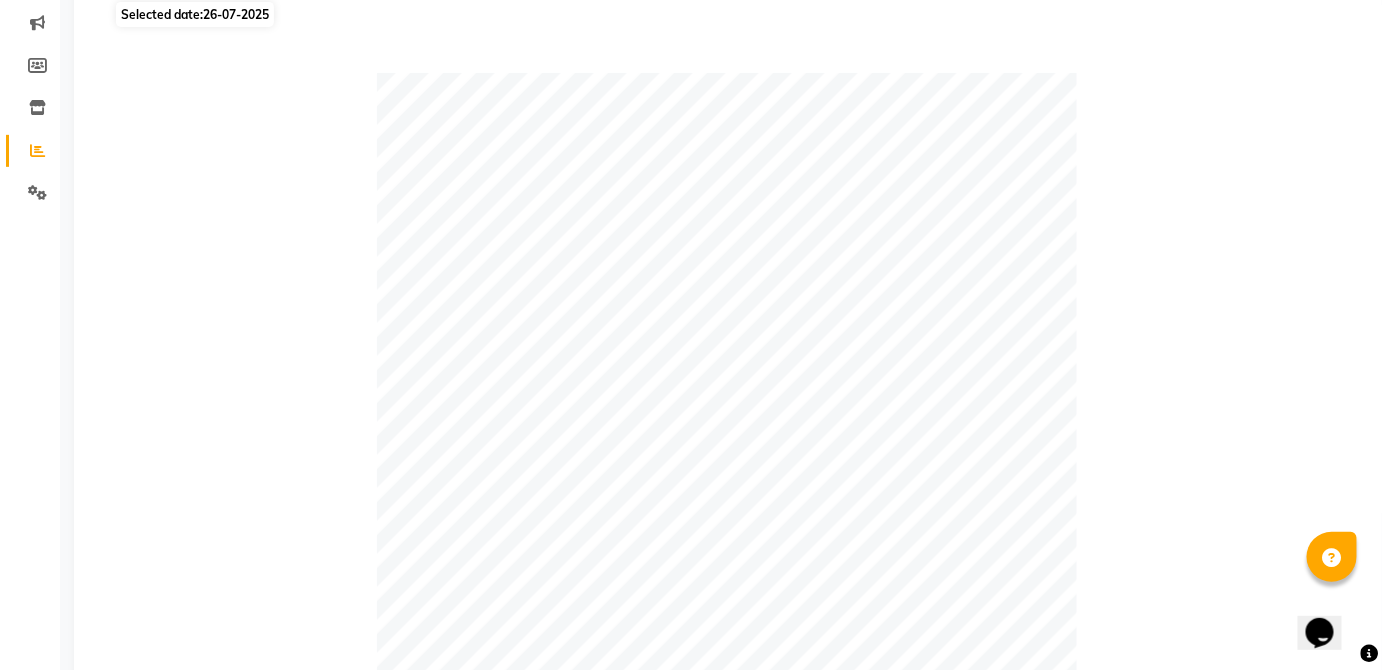 scroll, scrollTop: 0, scrollLeft: 0, axis: both 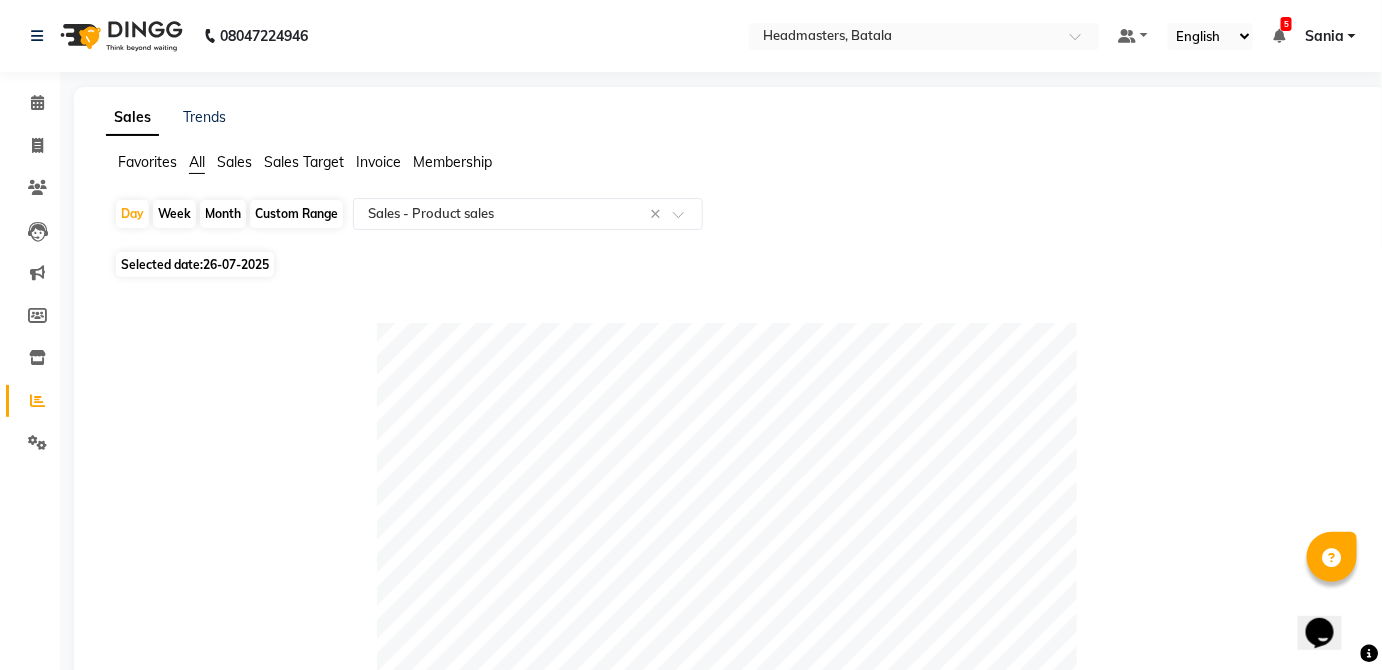 click on "26-07-2025" 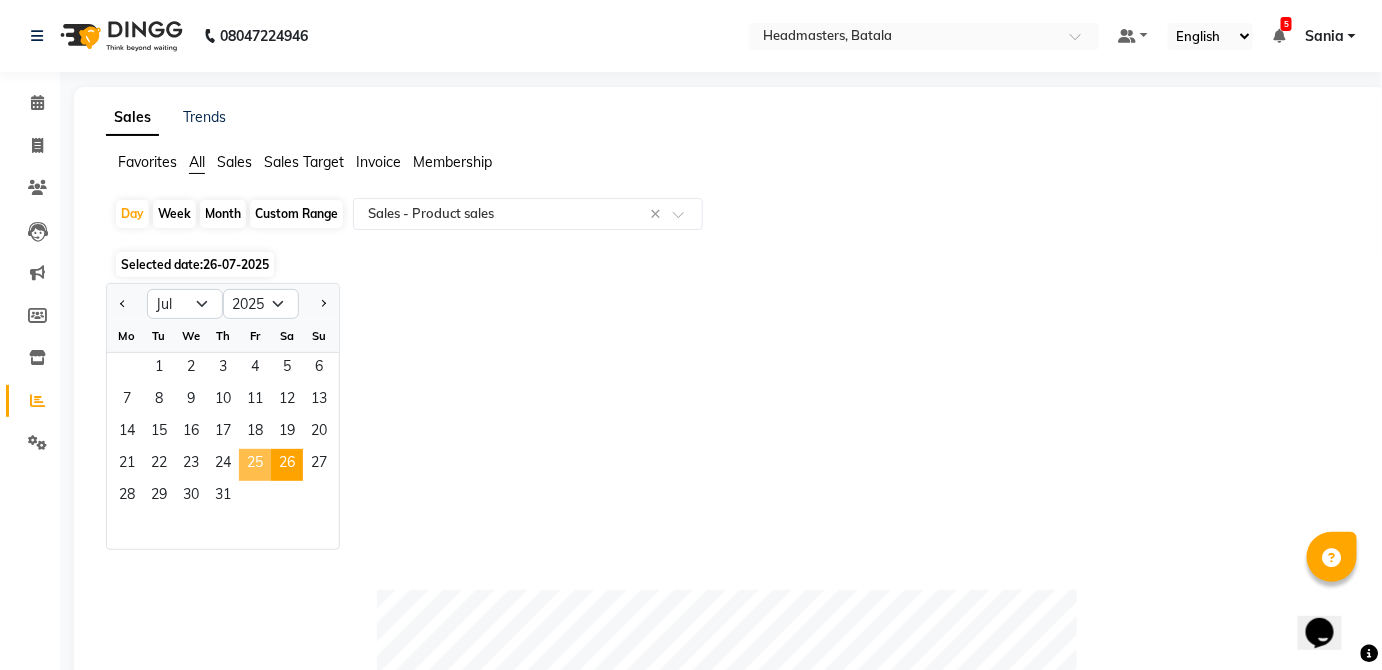 click on "25" 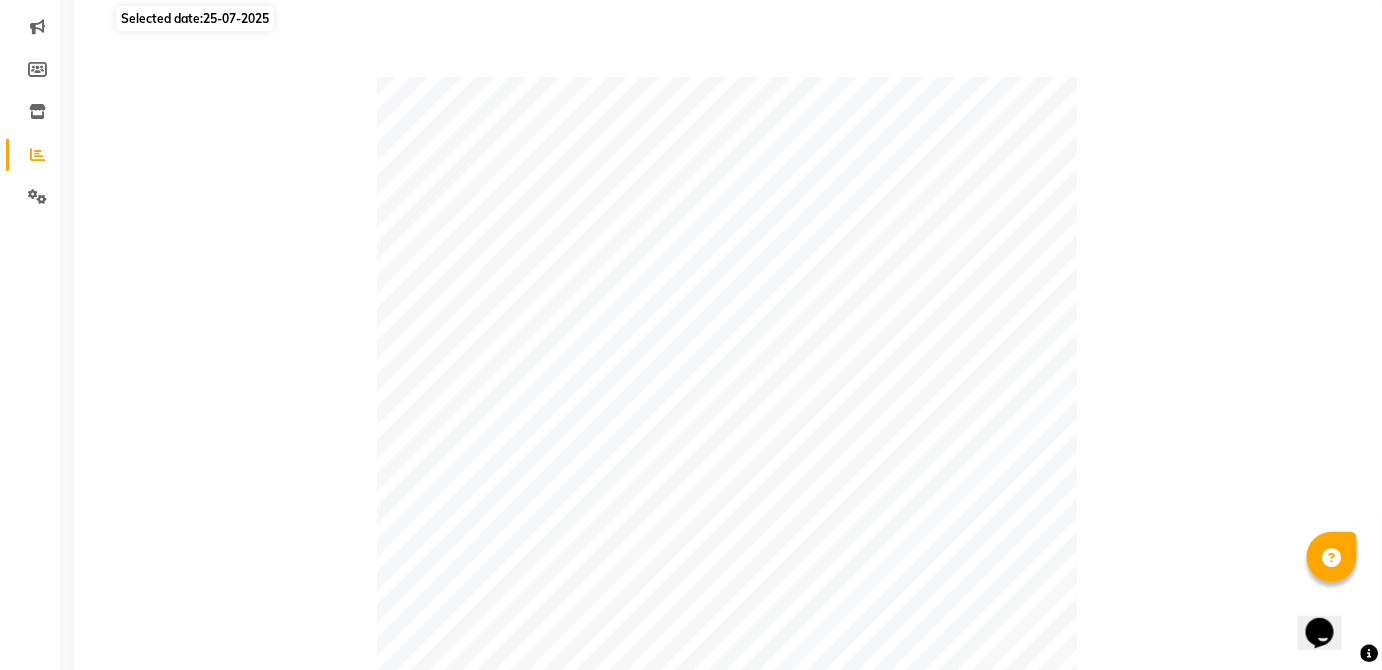 scroll, scrollTop: 0, scrollLeft: 0, axis: both 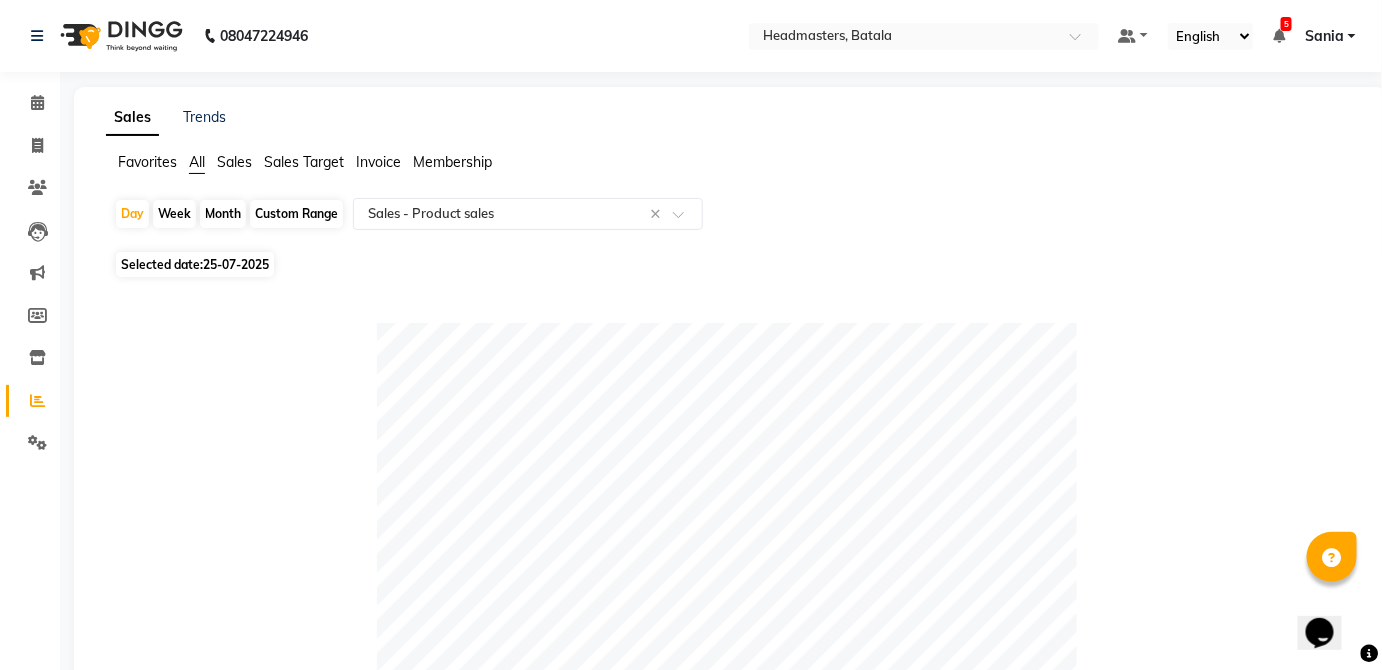 click on "25-07-2025" 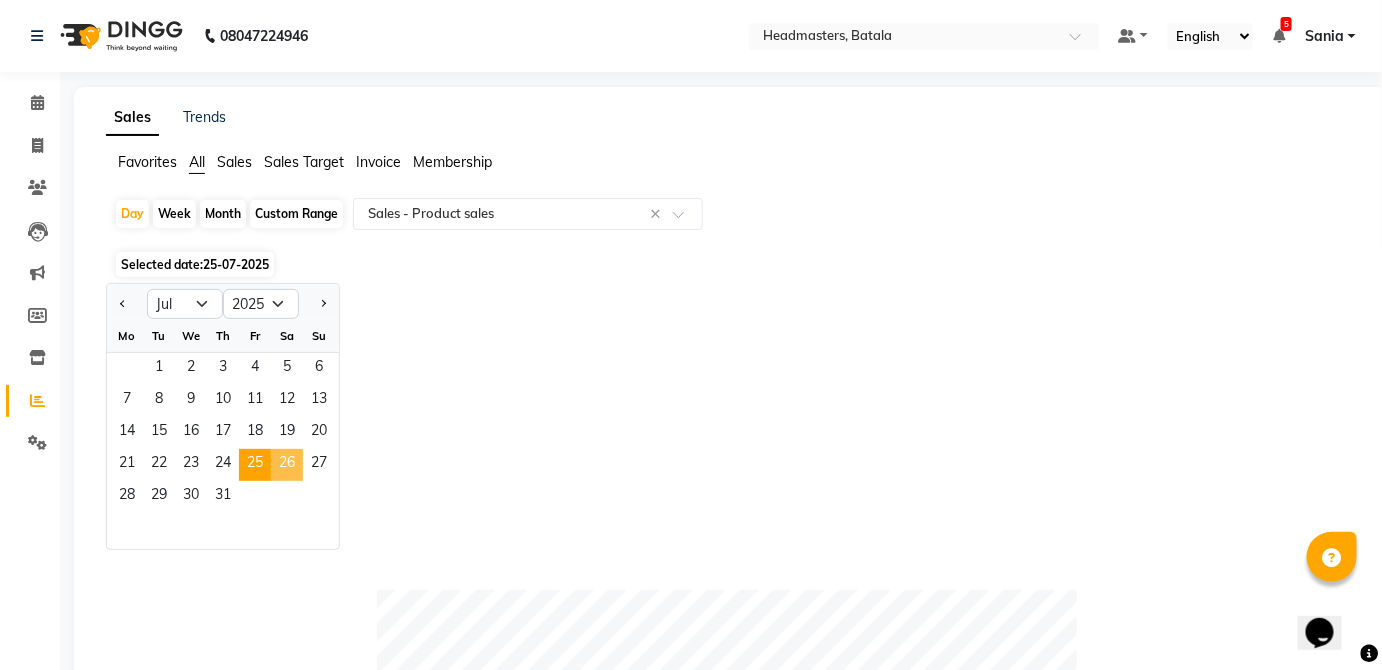 click on "26" 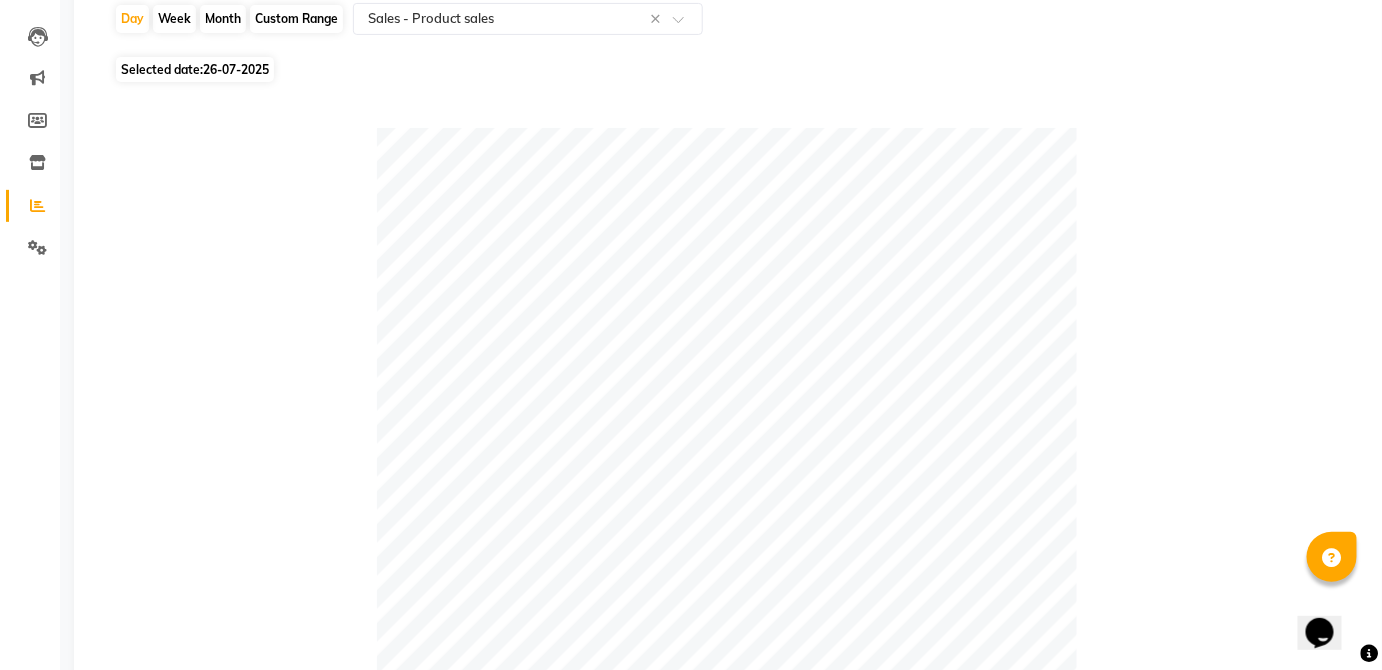 scroll, scrollTop: 197, scrollLeft: 0, axis: vertical 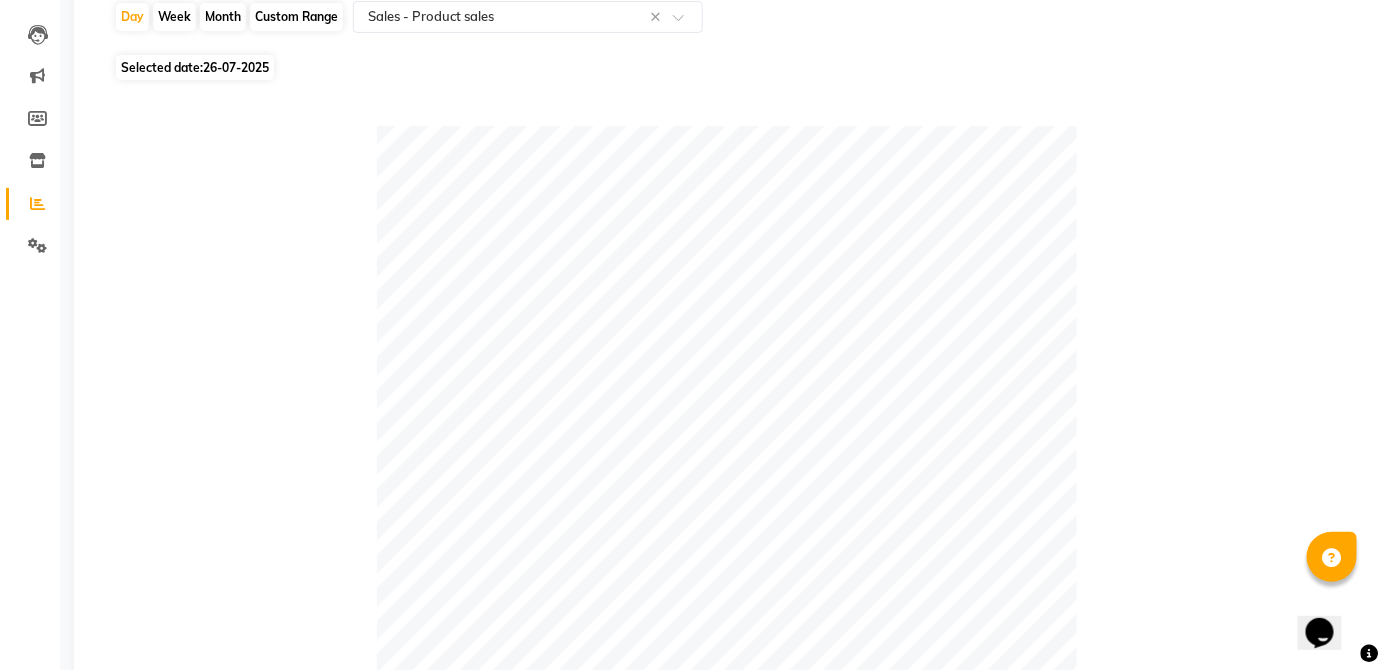 click on "26-07-2025" 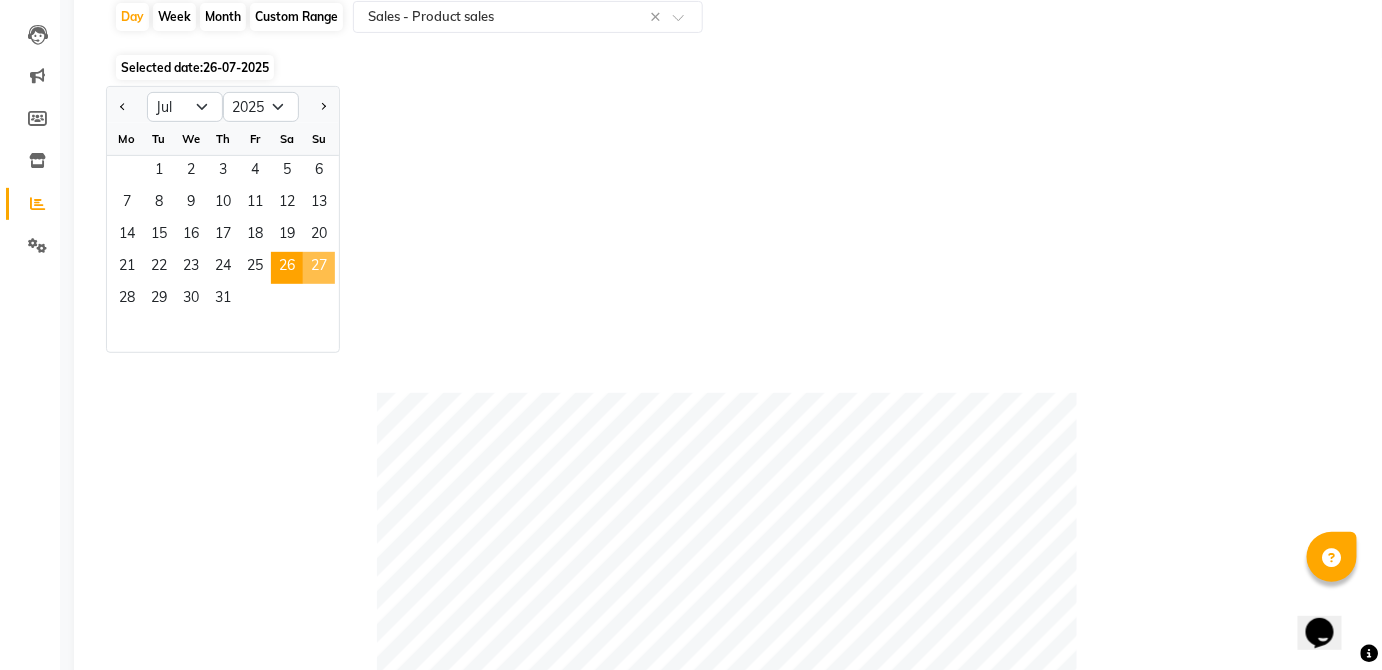 click on "27" 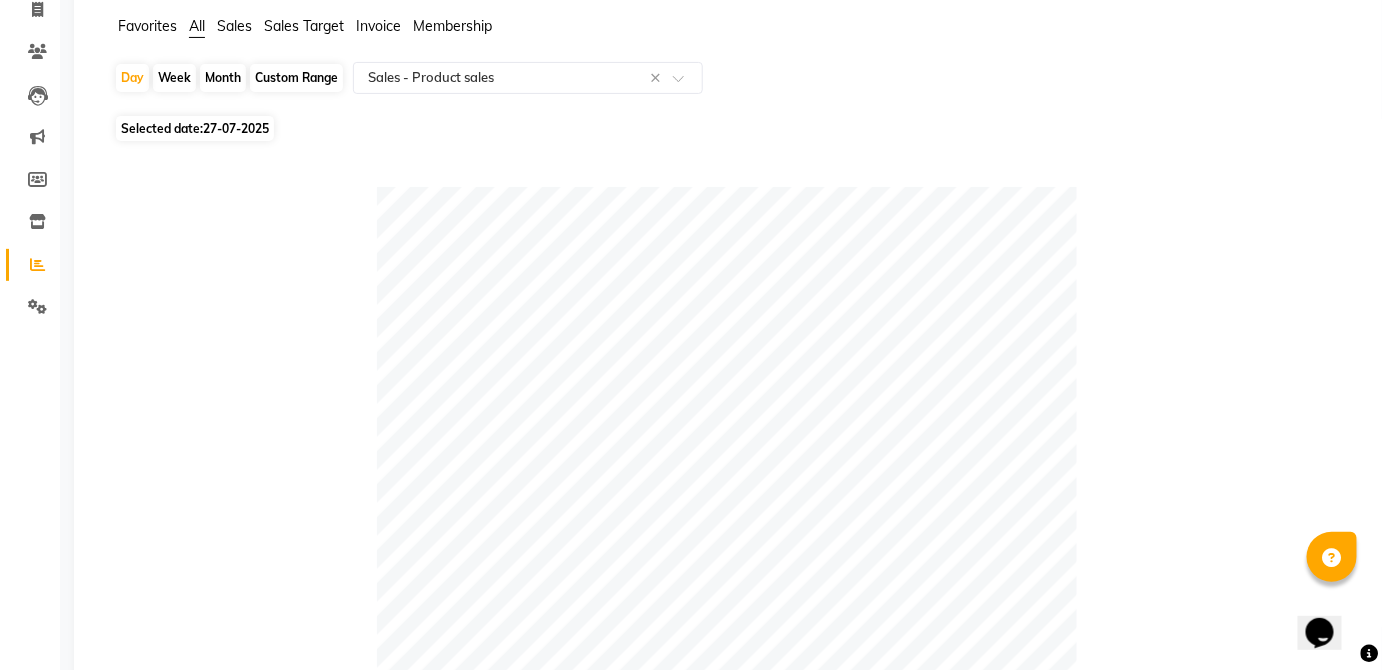 scroll, scrollTop: 76, scrollLeft: 0, axis: vertical 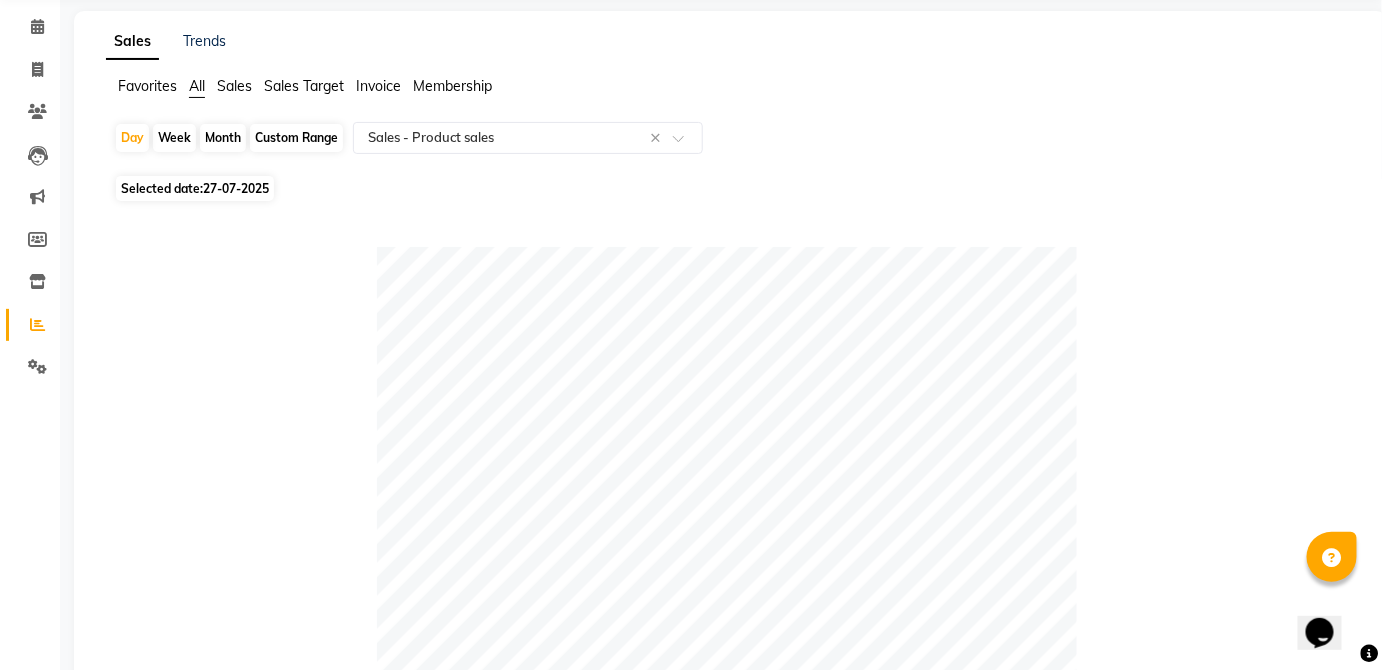 click on "27-07-2025" 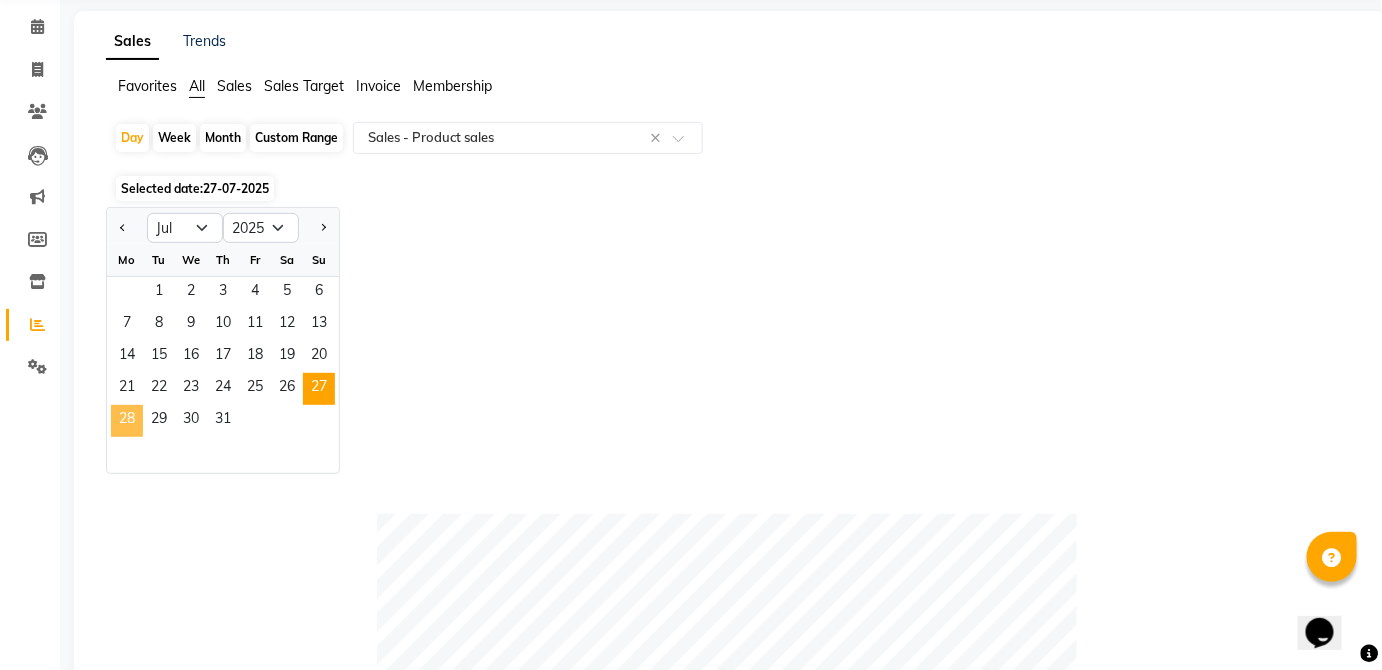 click on "28" 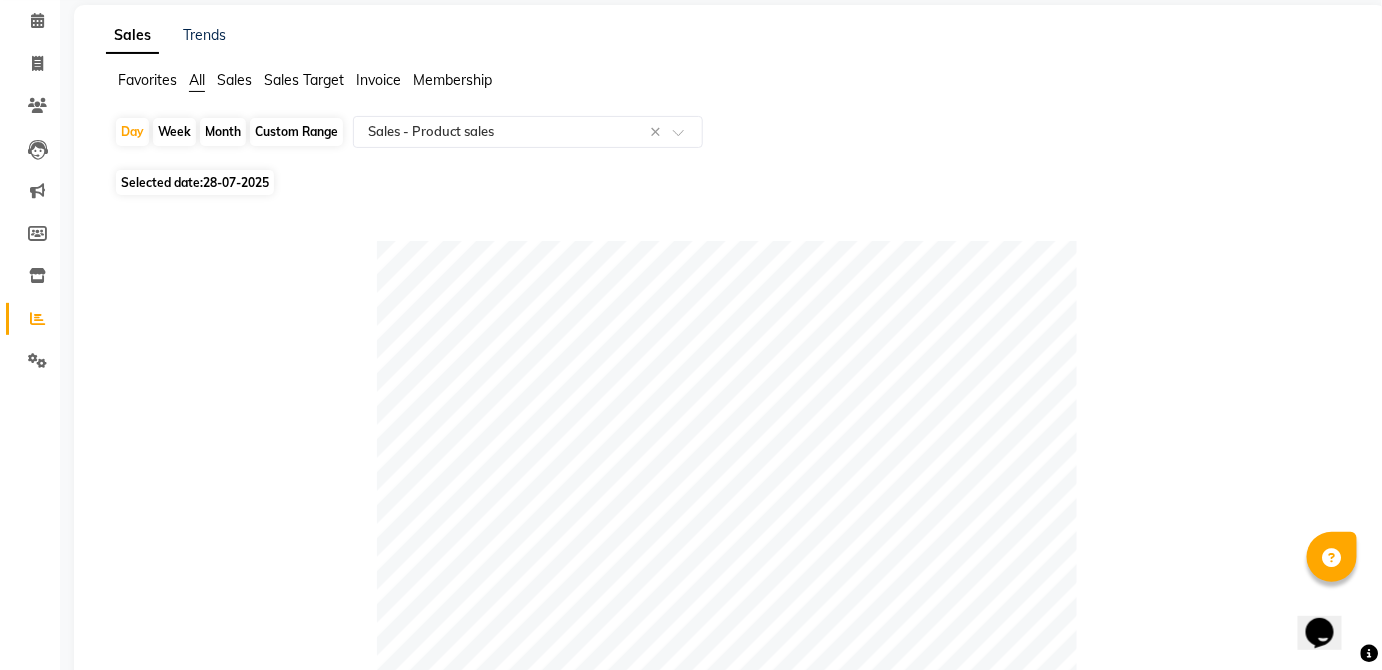scroll, scrollTop: 42, scrollLeft: 0, axis: vertical 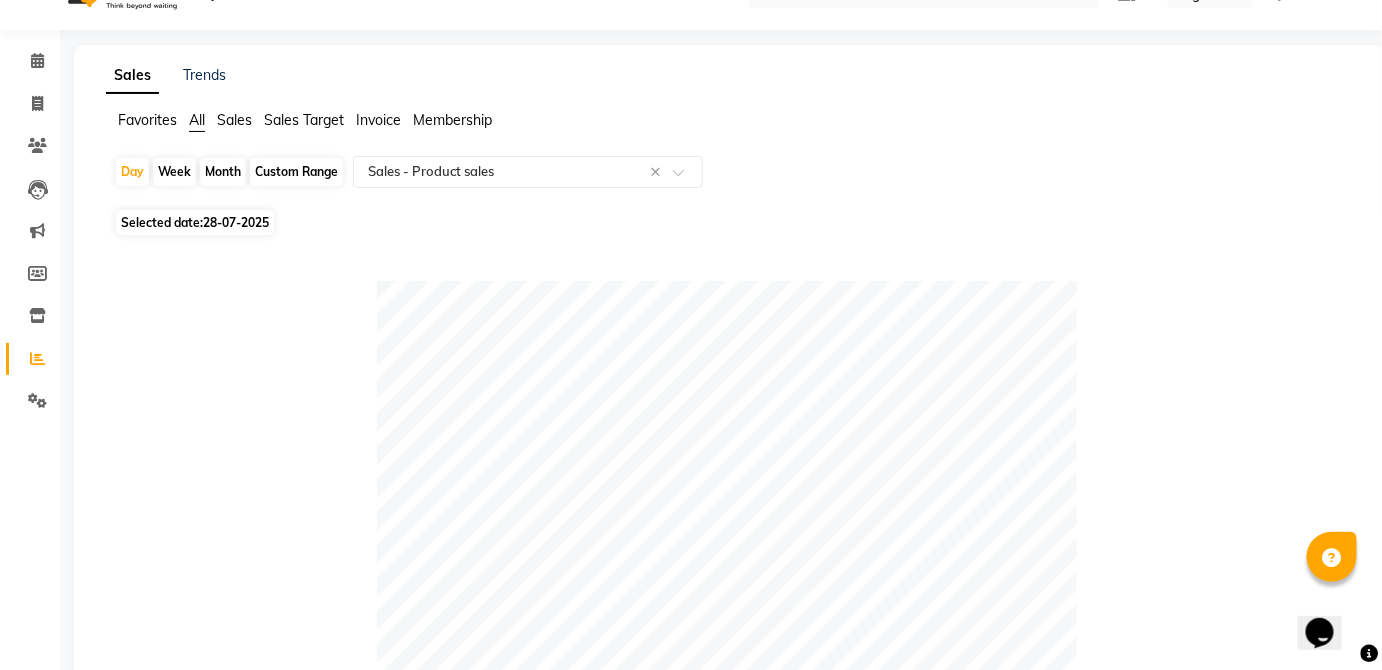 click on "28-07-2025" 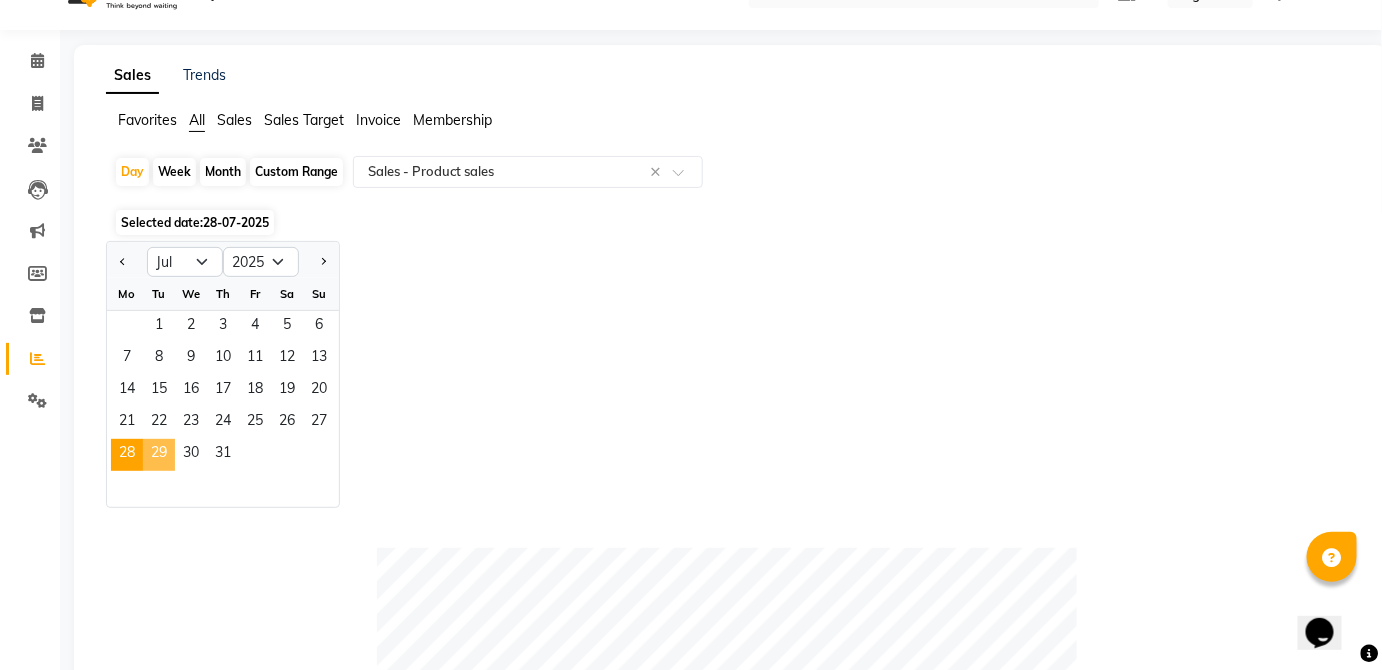 click on "29" 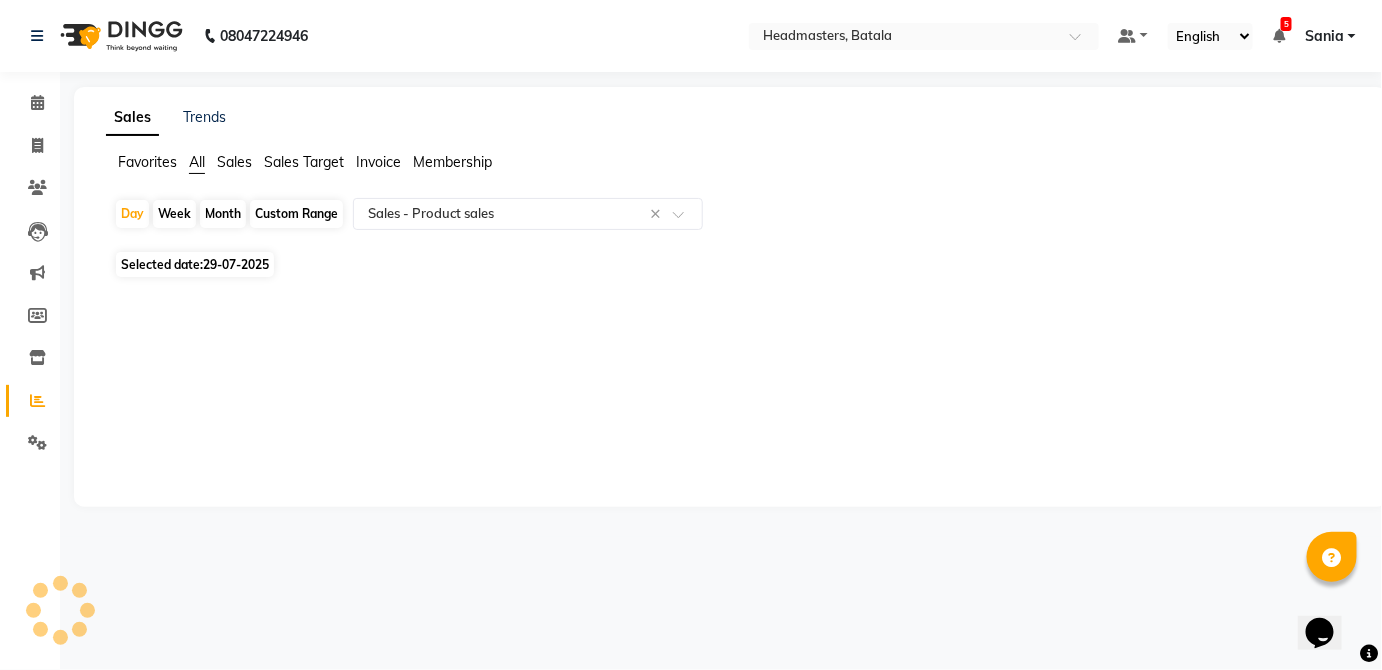 scroll, scrollTop: 0, scrollLeft: 0, axis: both 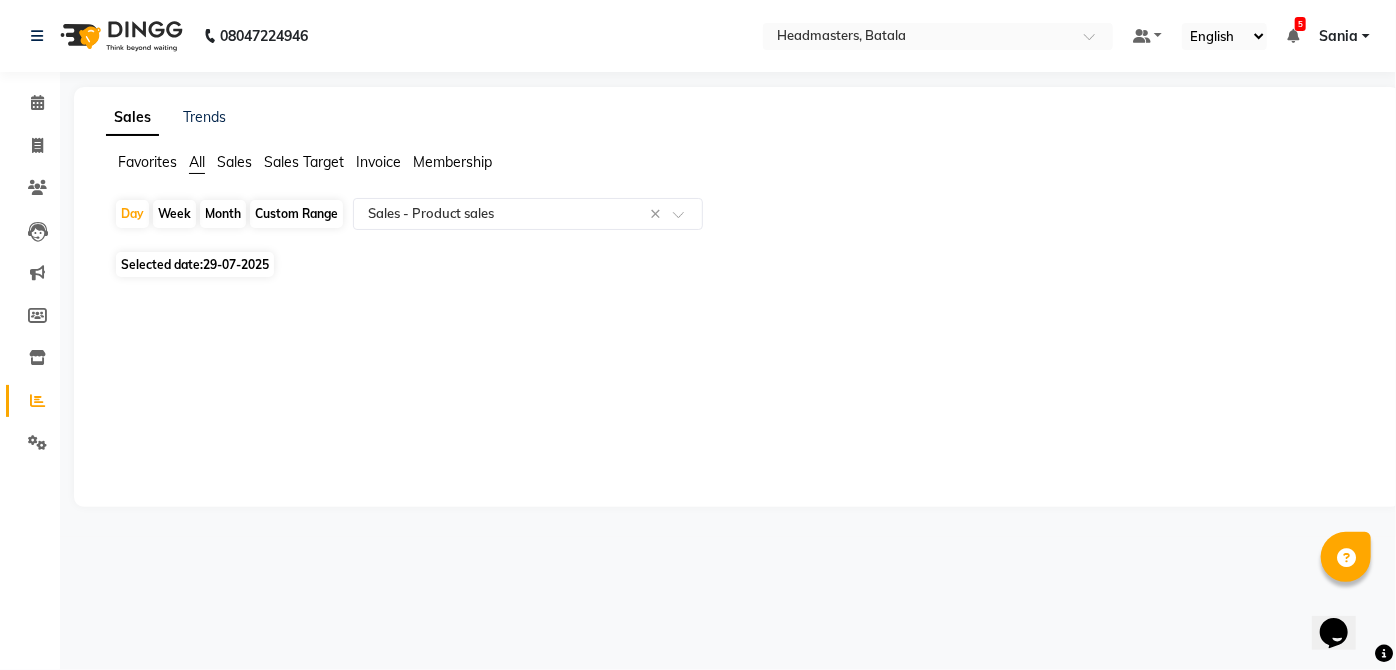 click on "Selected date:  29-07-2025" 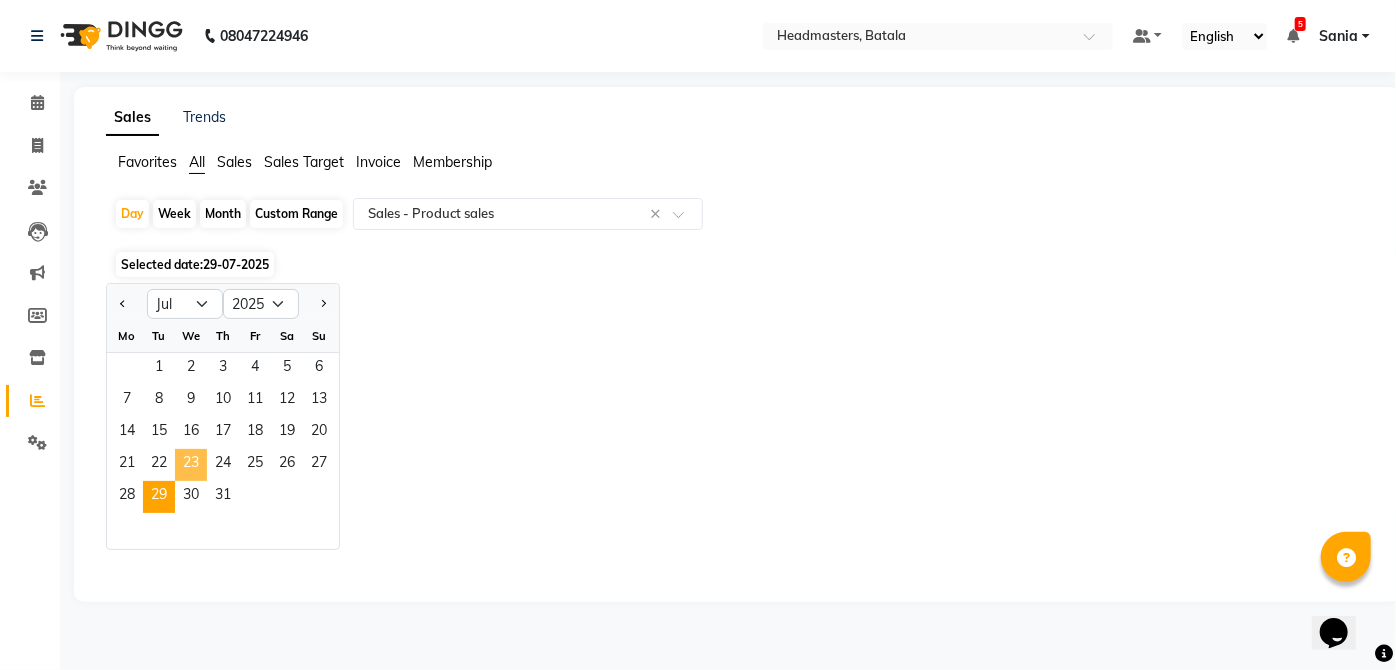 click on "23" 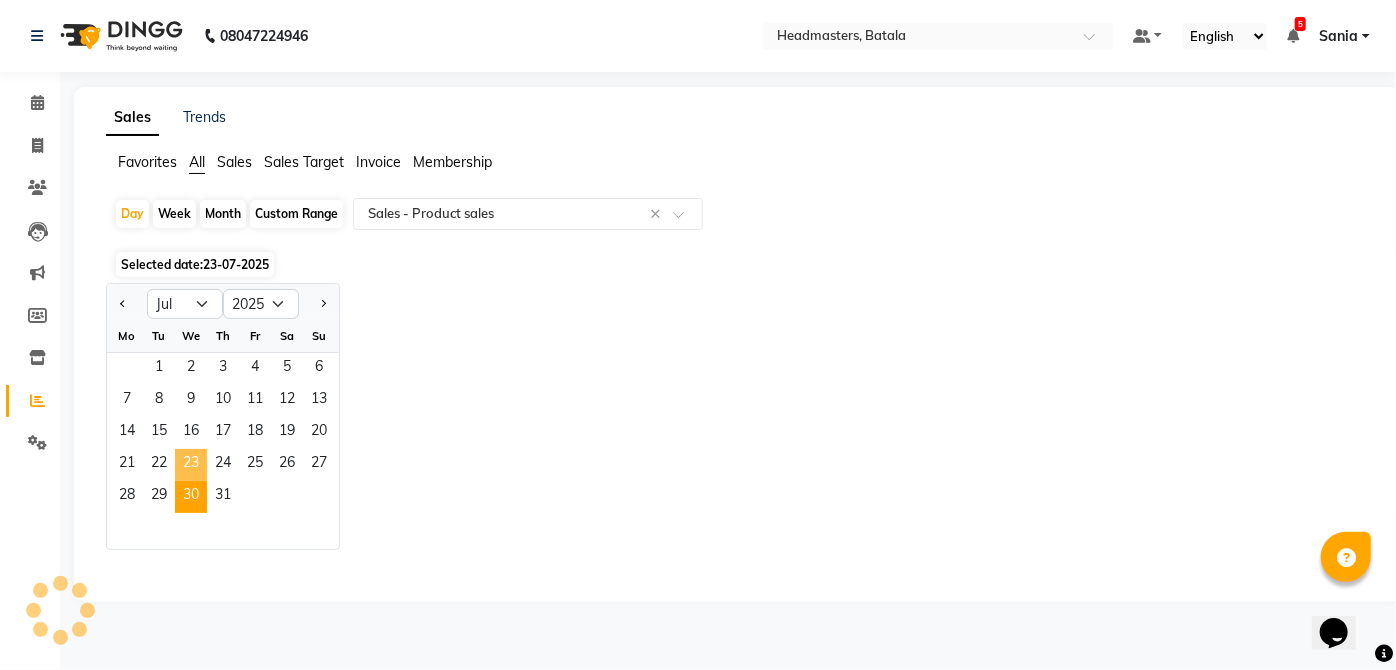 select on "csv" 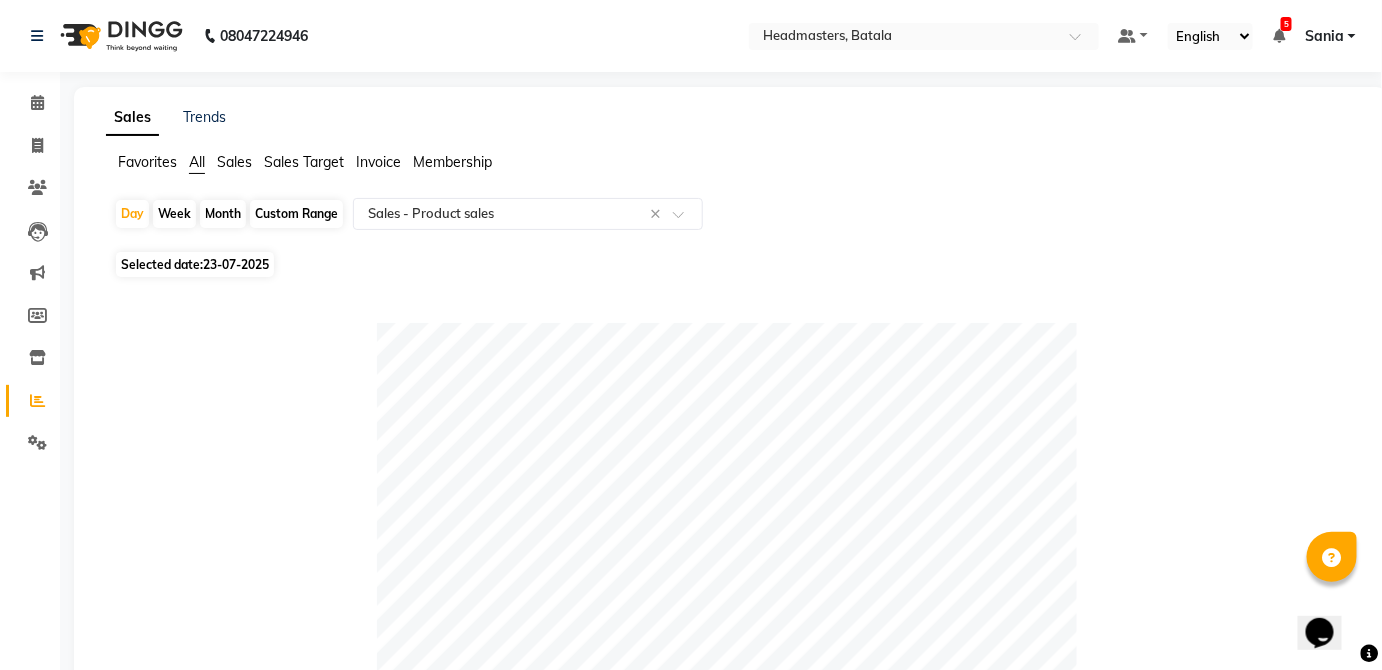 click 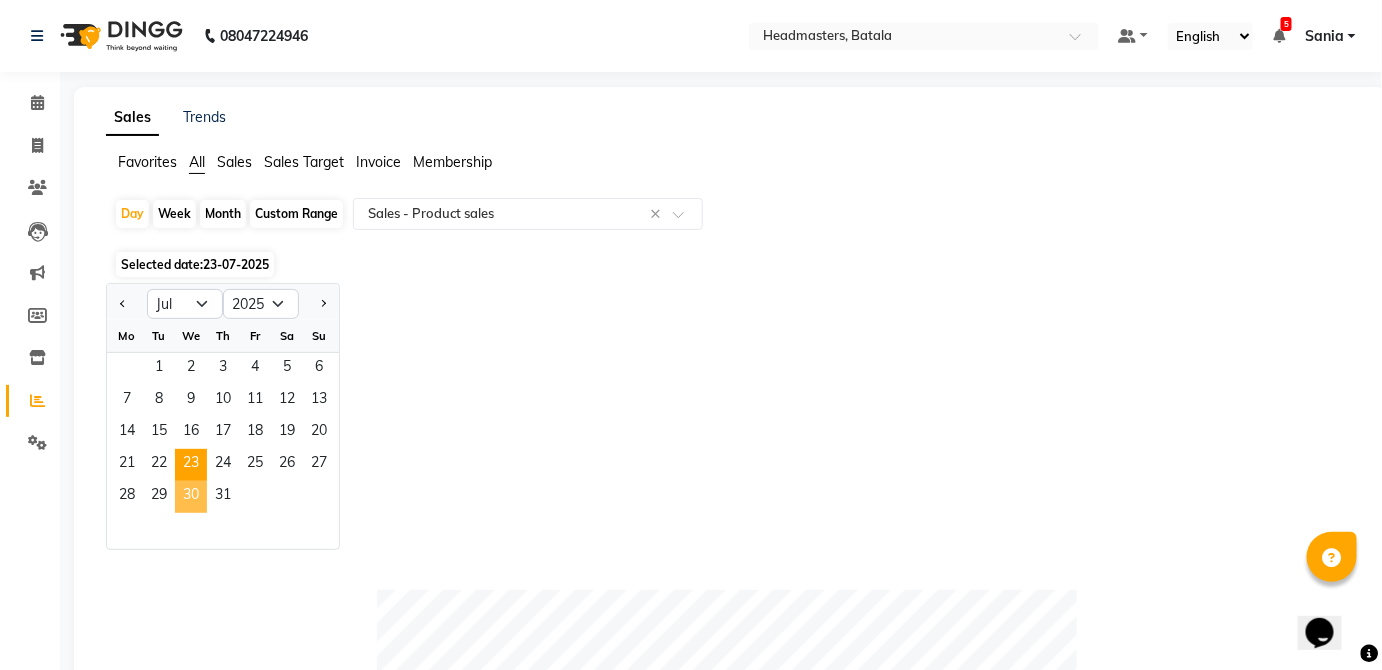 click on "30" 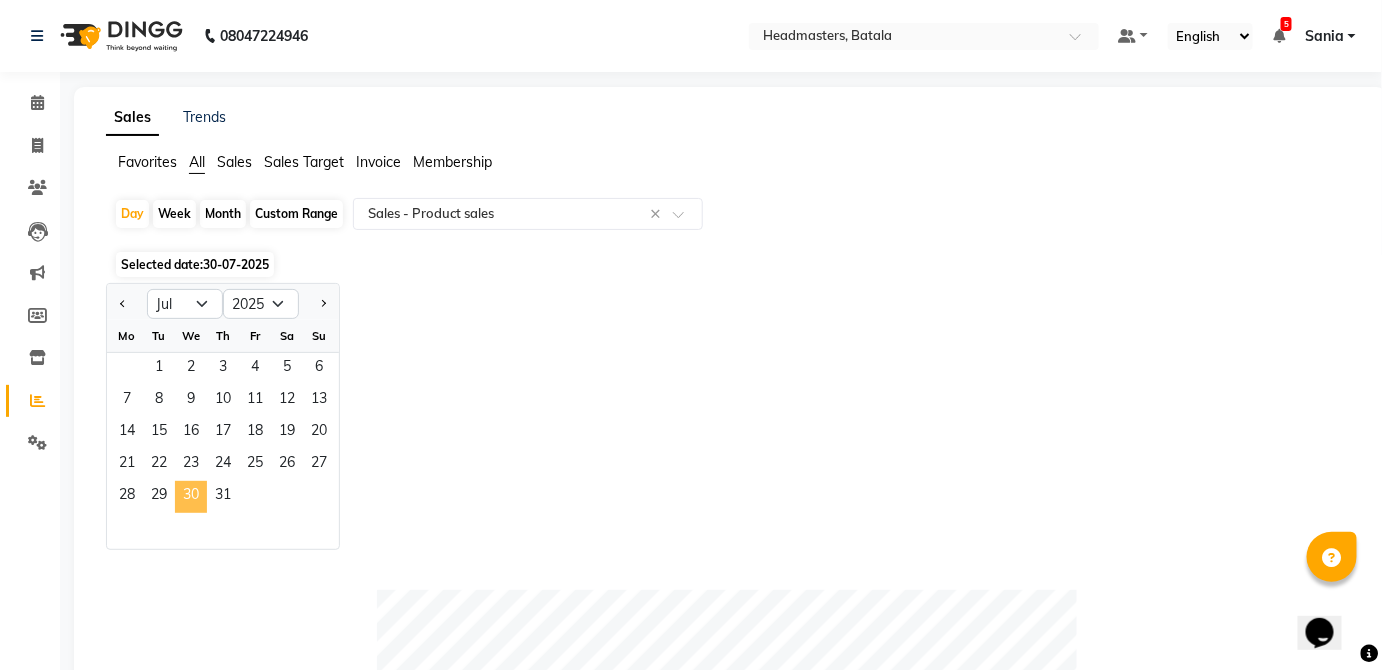 click on "30" 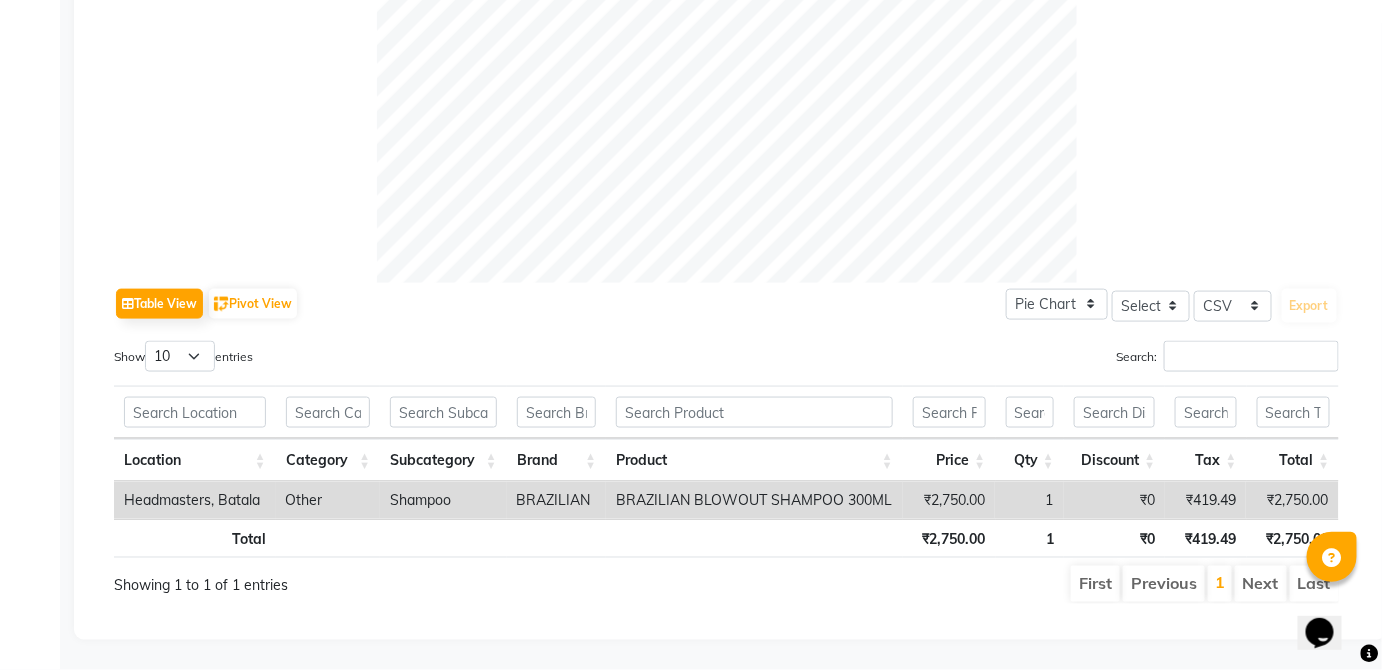 scroll, scrollTop: 0, scrollLeft: 0, axis: both 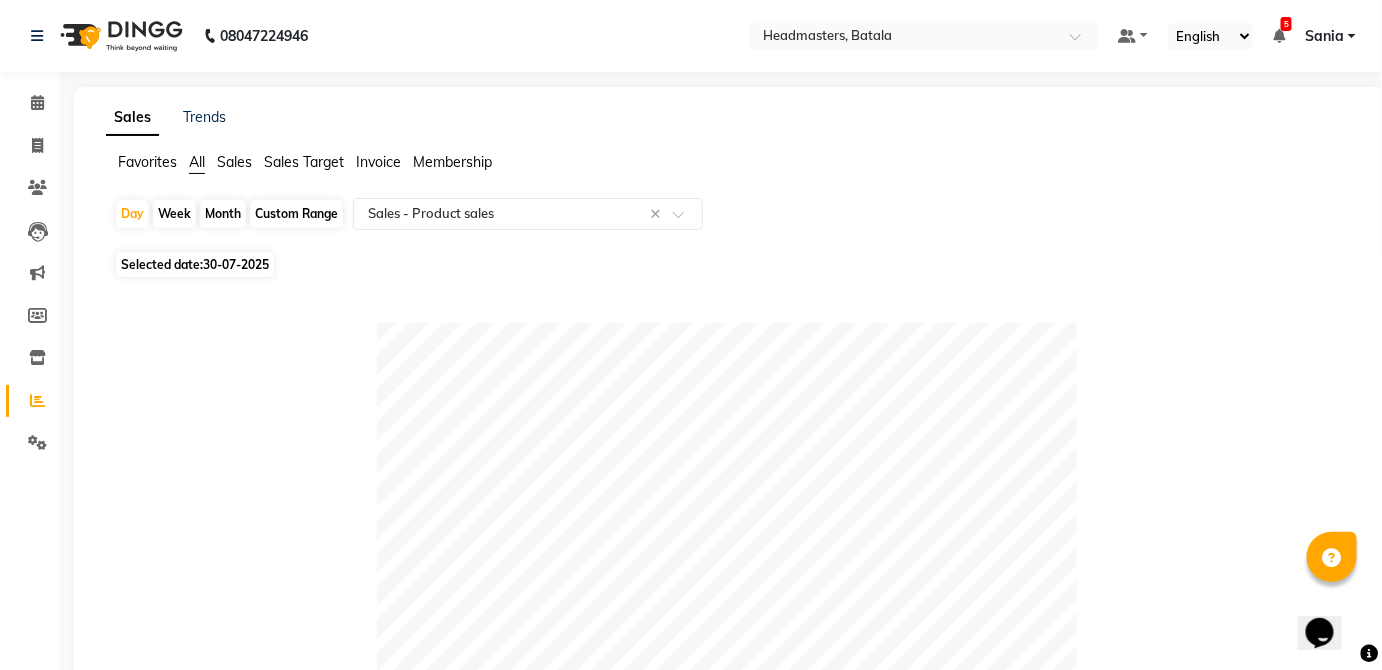 click on "30-07-2025" 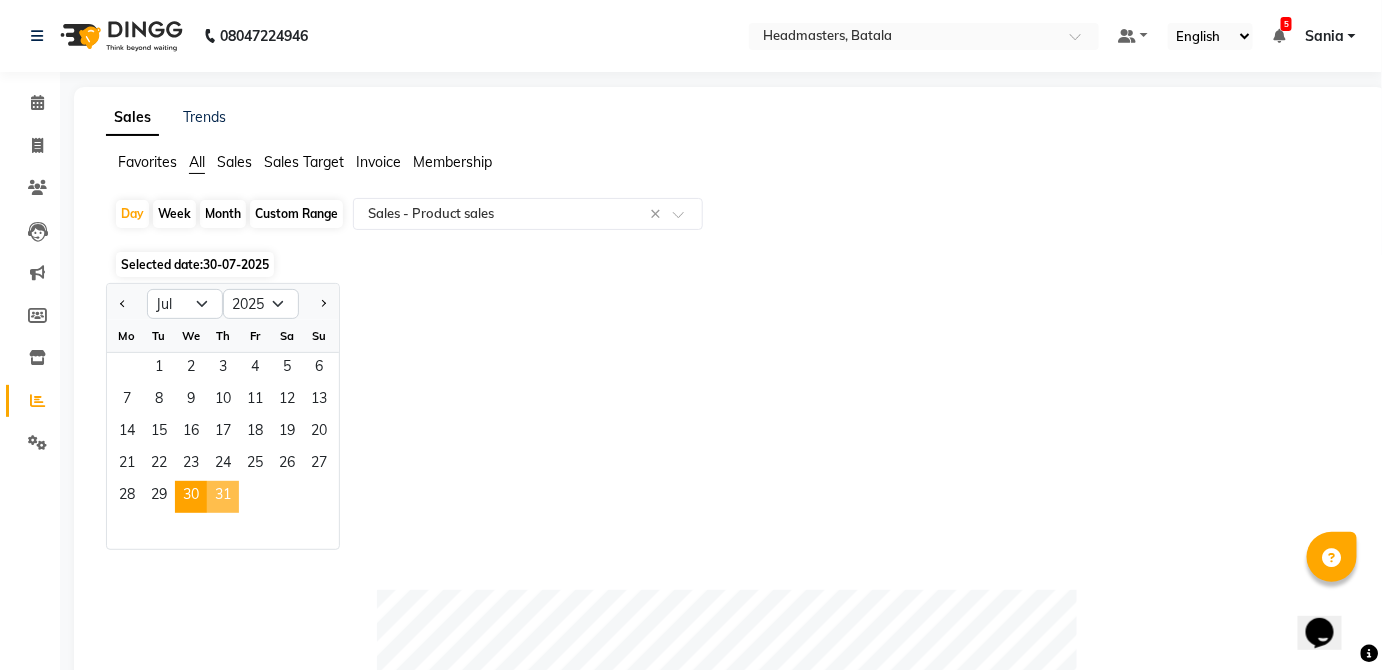 click on "31" 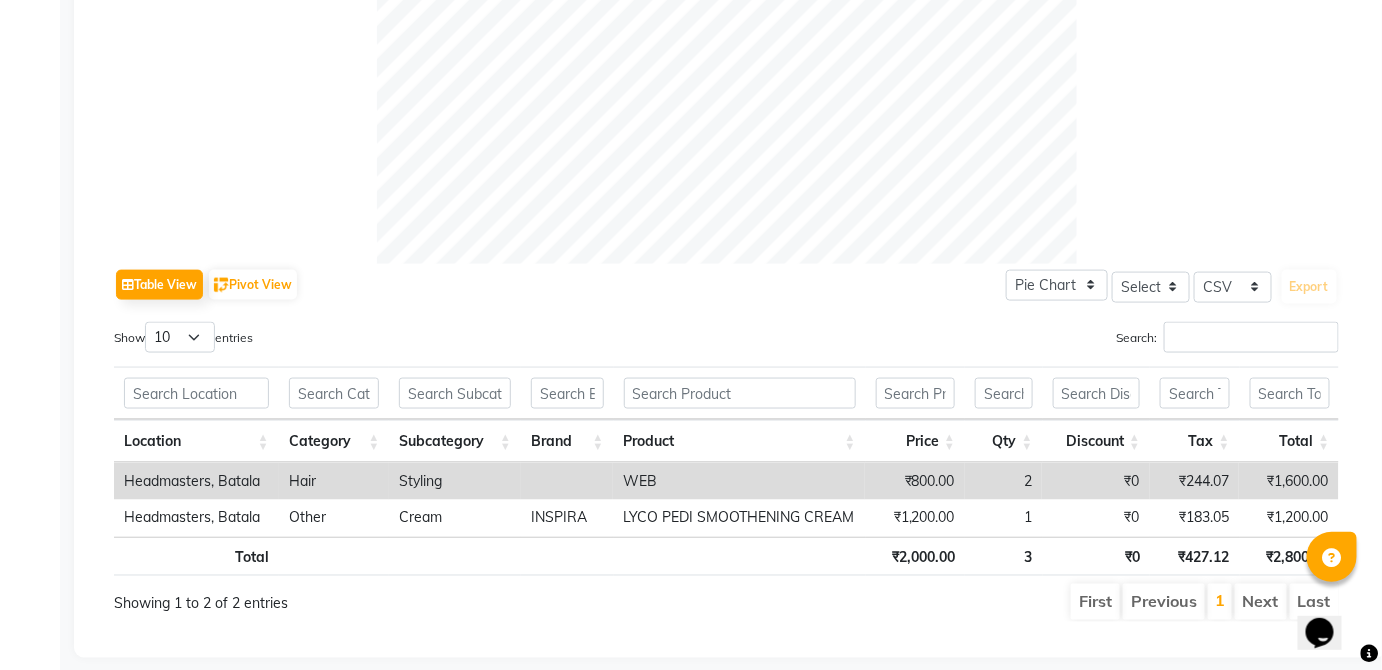scroll, scrollTop: 787, scrollLeft: 0, axis: vertical 